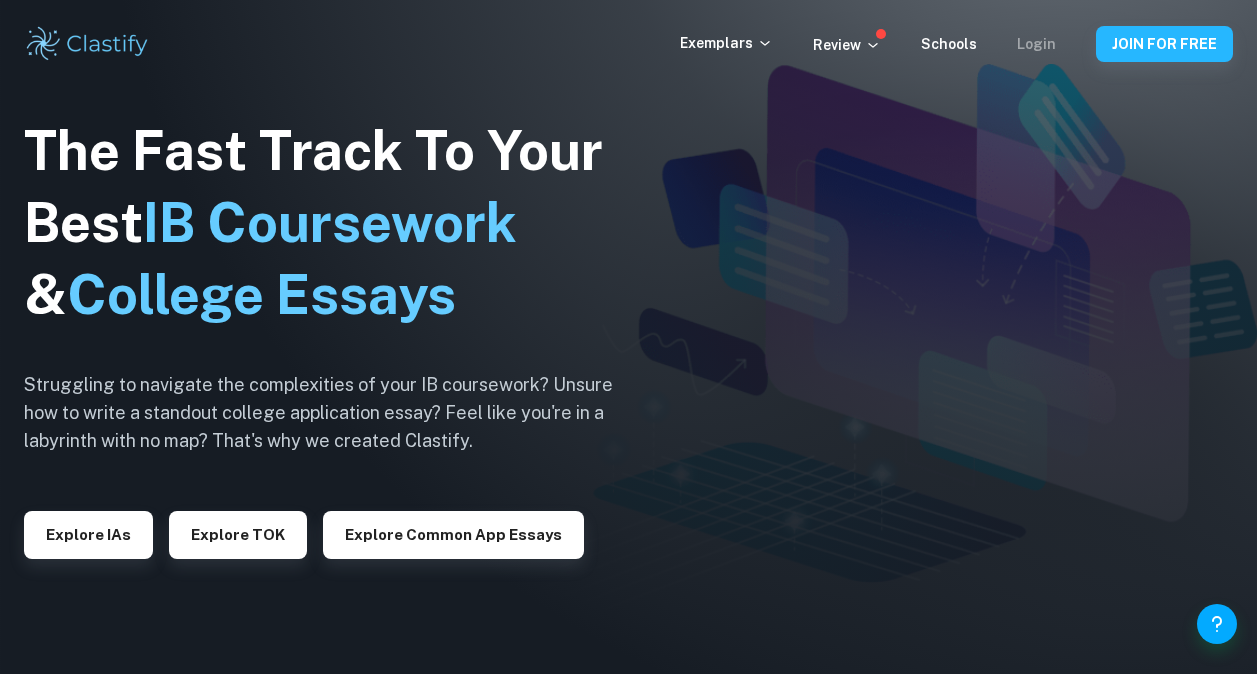 scroll, scrollTop: 0, scrollLeft: 0, axis: both 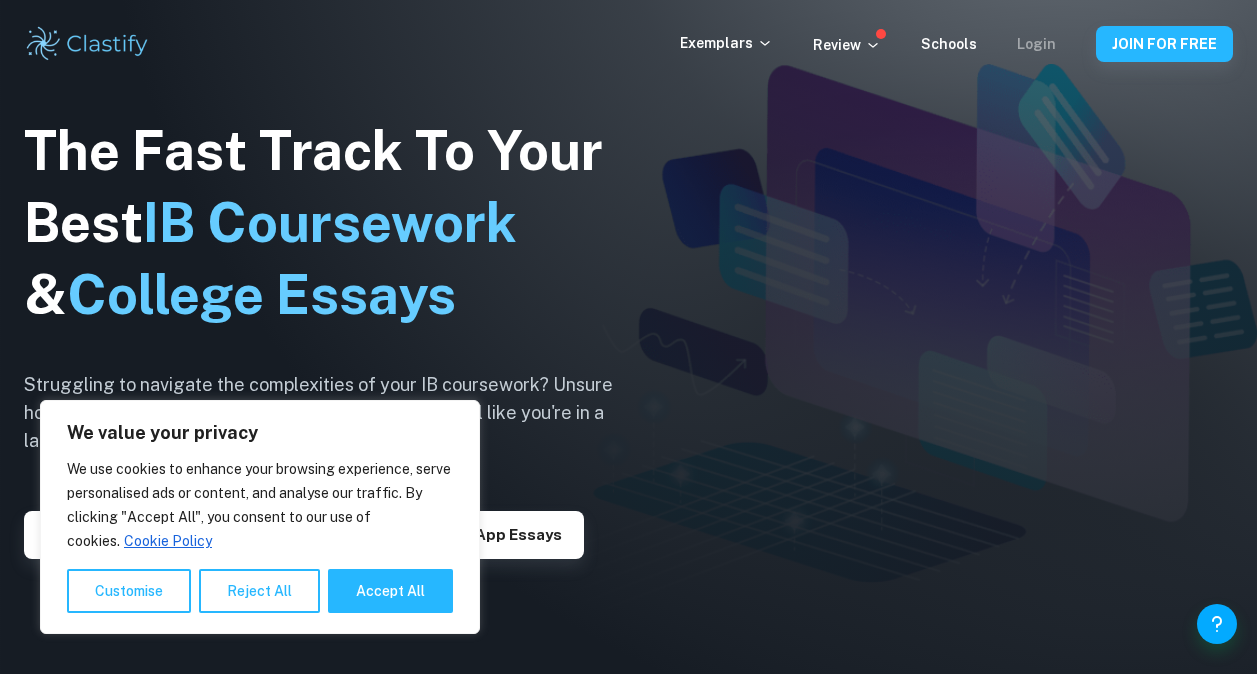 click on "Login" at bounding box center (1036, 44) 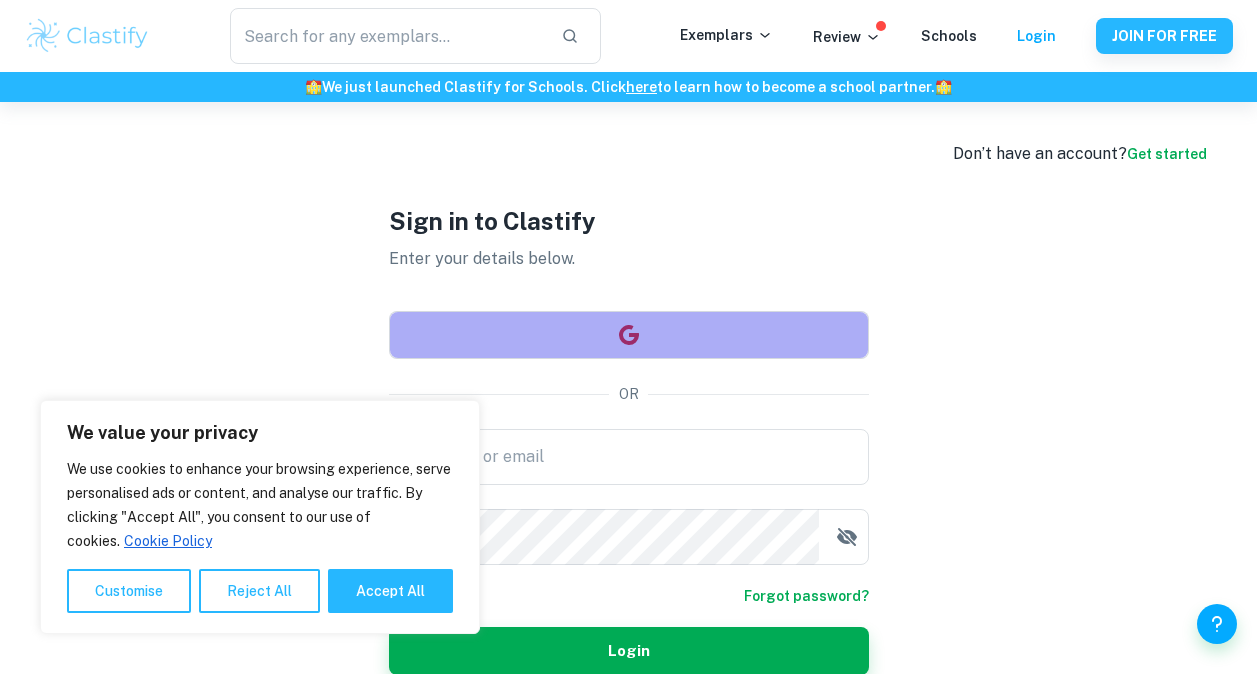 click at bounding box center [629, 335] 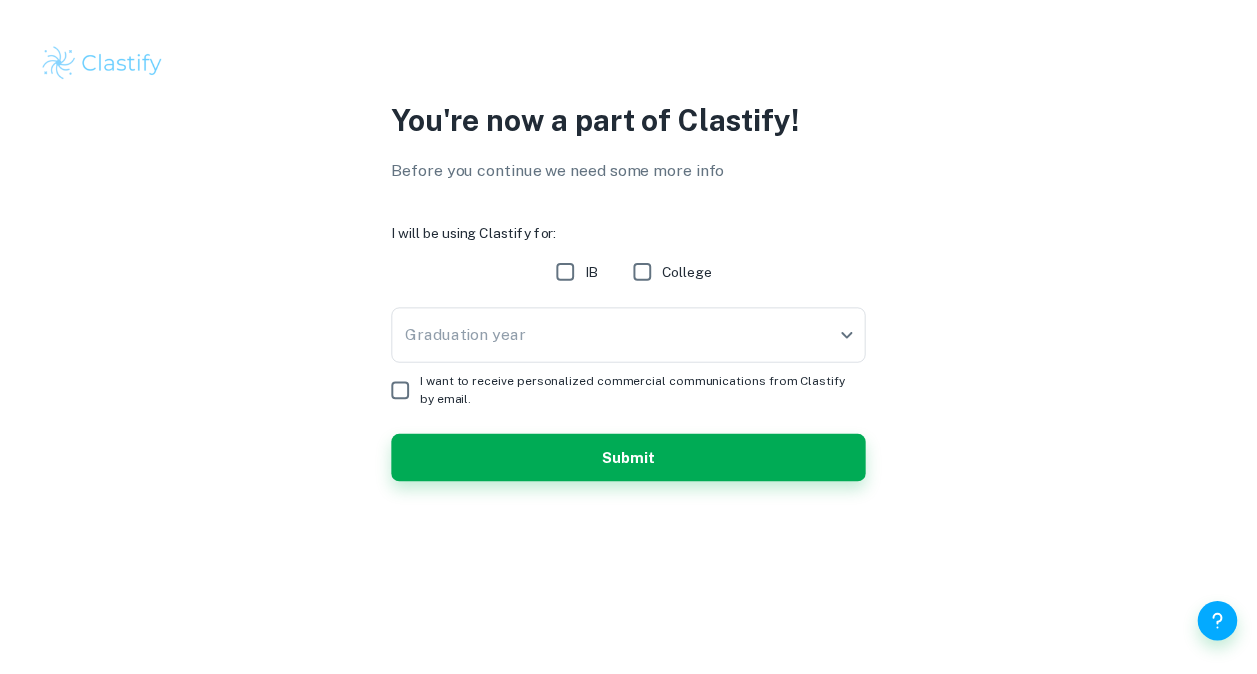 scroll, scrollTop: 0, scrollLeft: 0, axis: both 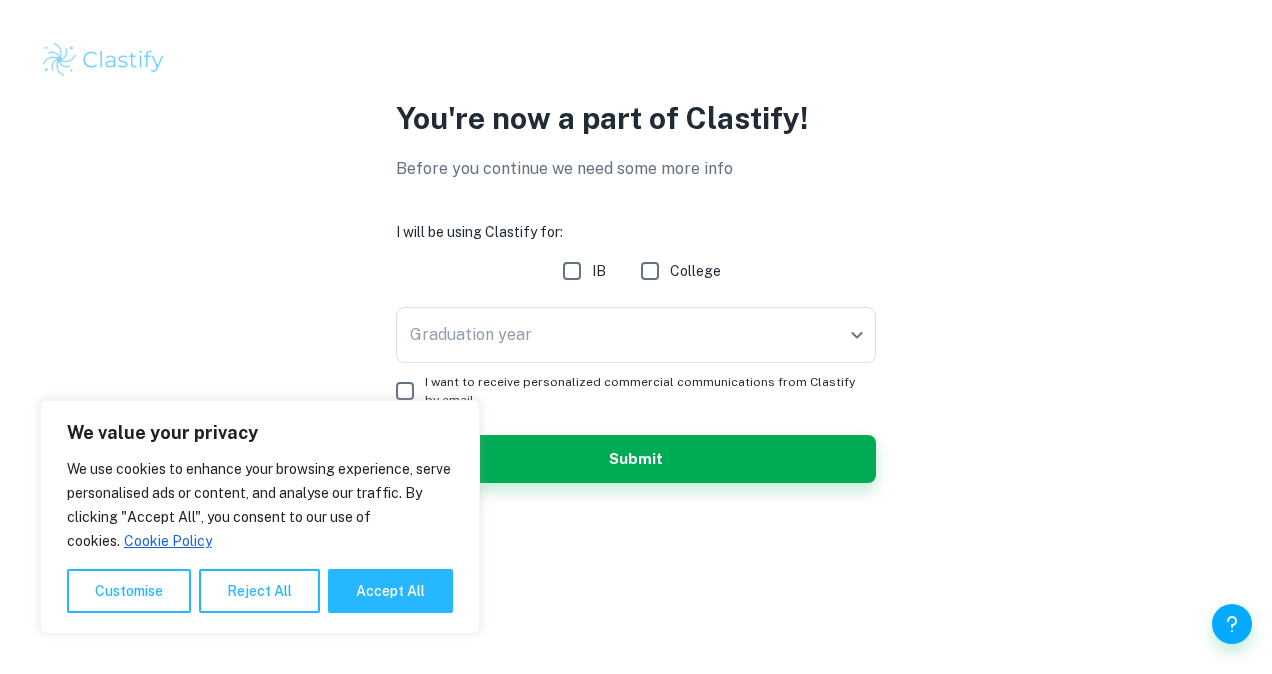 click on "College" at bounding box center [695, 271] 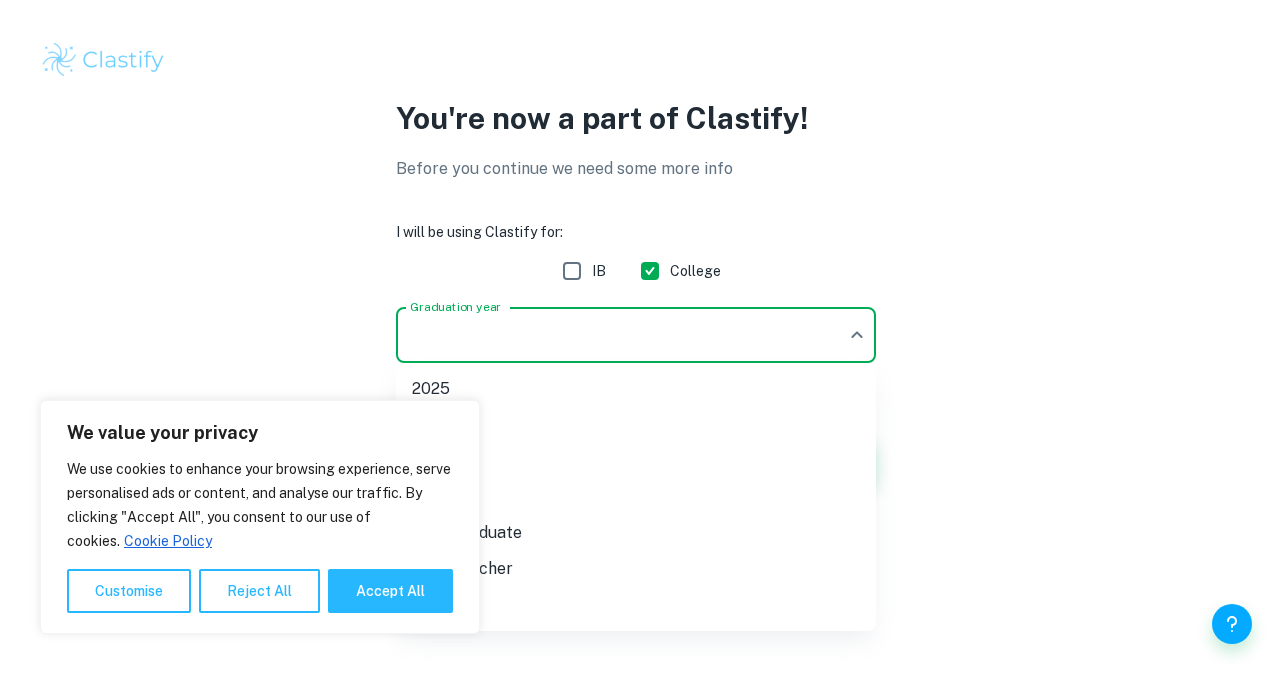 click on "We value your privacy We use cookies to enhance your browsing experience, serve personalised ads or content, and analyse our traffic. By clicking "Accept All", you consent to our use of cookies.   Cookie Policy Customise   Reject All   Accept All   Customise Consent Preferences   We use cookies to help you navigate efficiently and perform certain functions. You will find detailed information about all cookies under each consent category below. The cookies that are categorised as "Necessary" are stored on your browser as they are essential for enabling the basic functionalities of the site. ...  Show more For more information on how Google's third-party cookies operate and handle your data, see:   Google Privacy Policy Necessary Always Active Necessary cookies are required to enable the basic features of this site, such as providing secure log-in or adjusting your consent preferences. These cookies do not store any personally identifiable data. Functional Analytics Performance Advertisement Uncategorised" at bounding box center [636, 337] 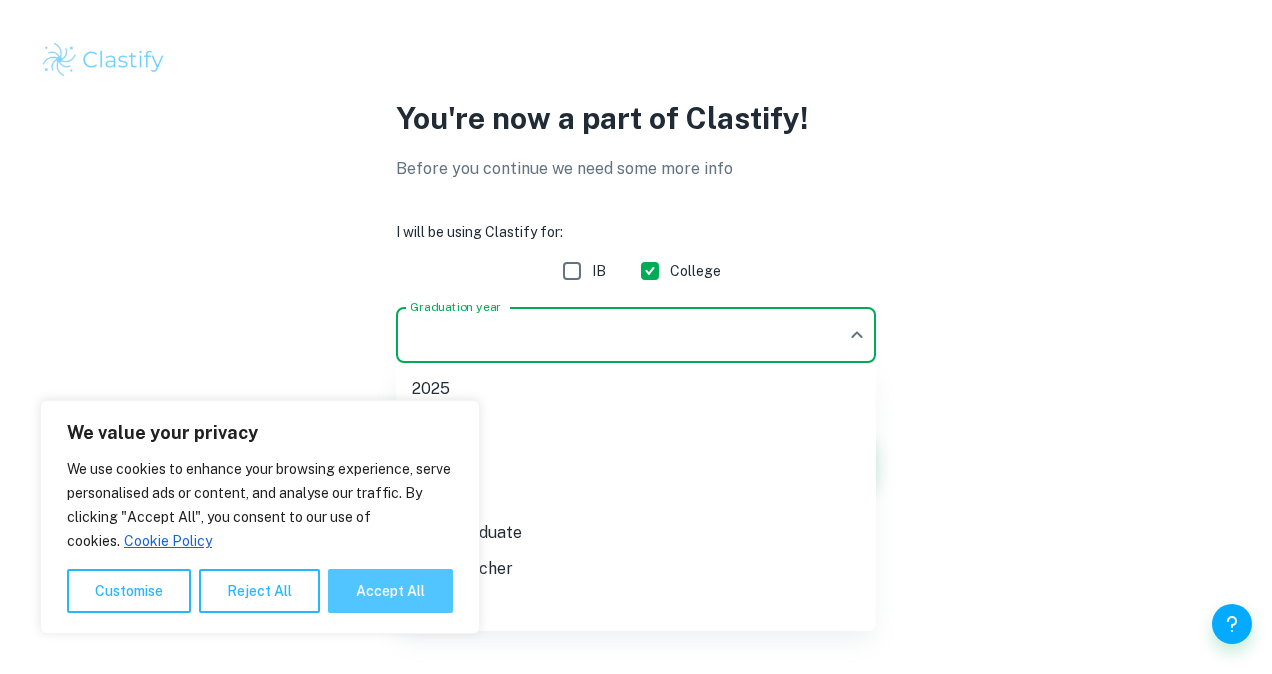 click on "Accept All" at bounding box center (390, 591) 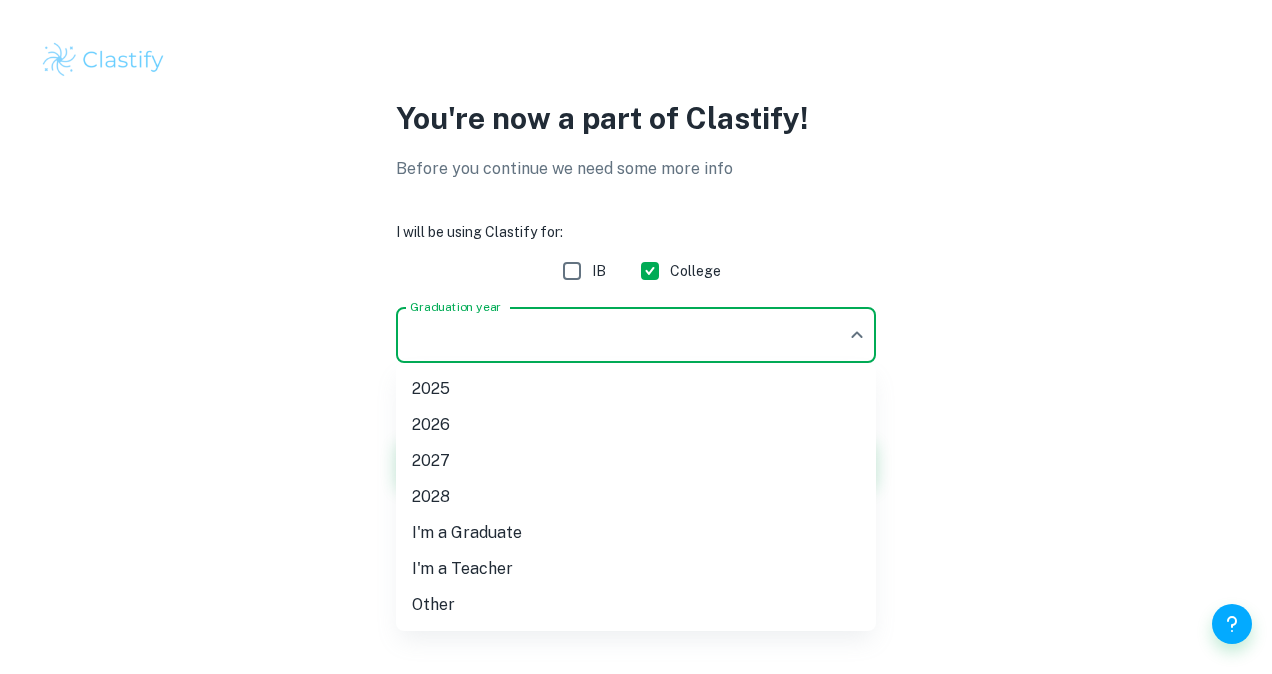 click on "2026" at bounding box center [636, 425] 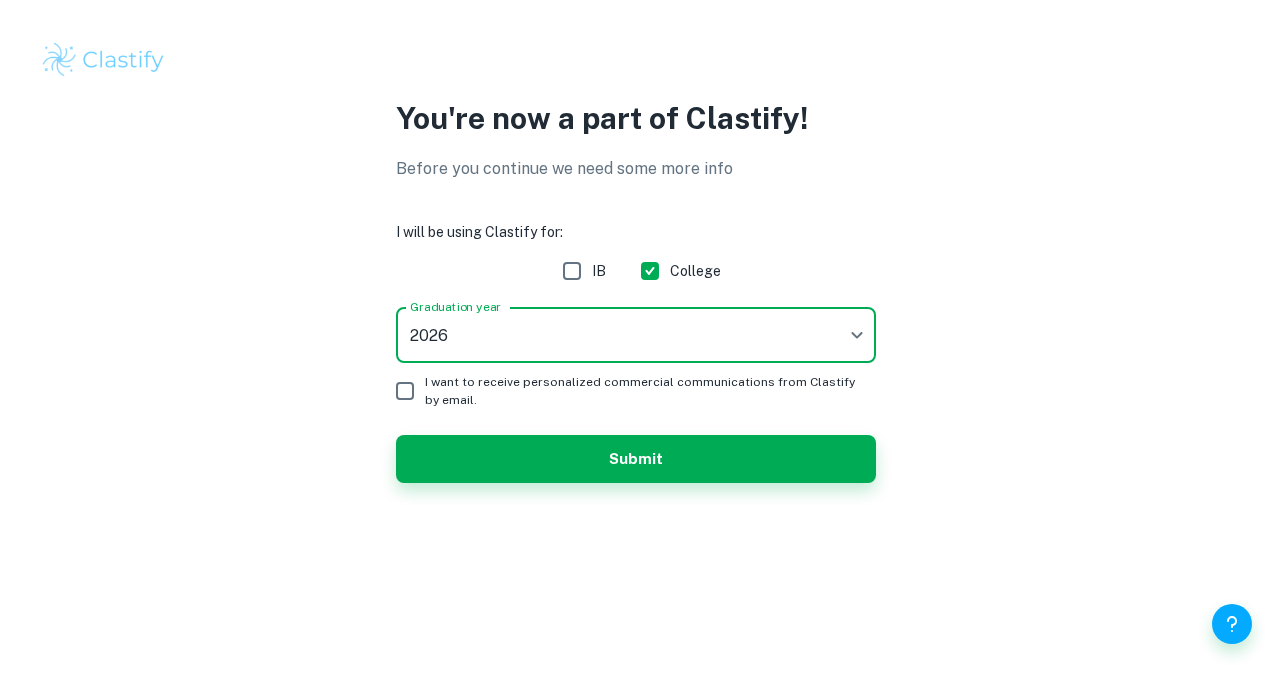 click on "I want to receive personalized commercial communications from Clastify by email." at bounding box center [405, 391] 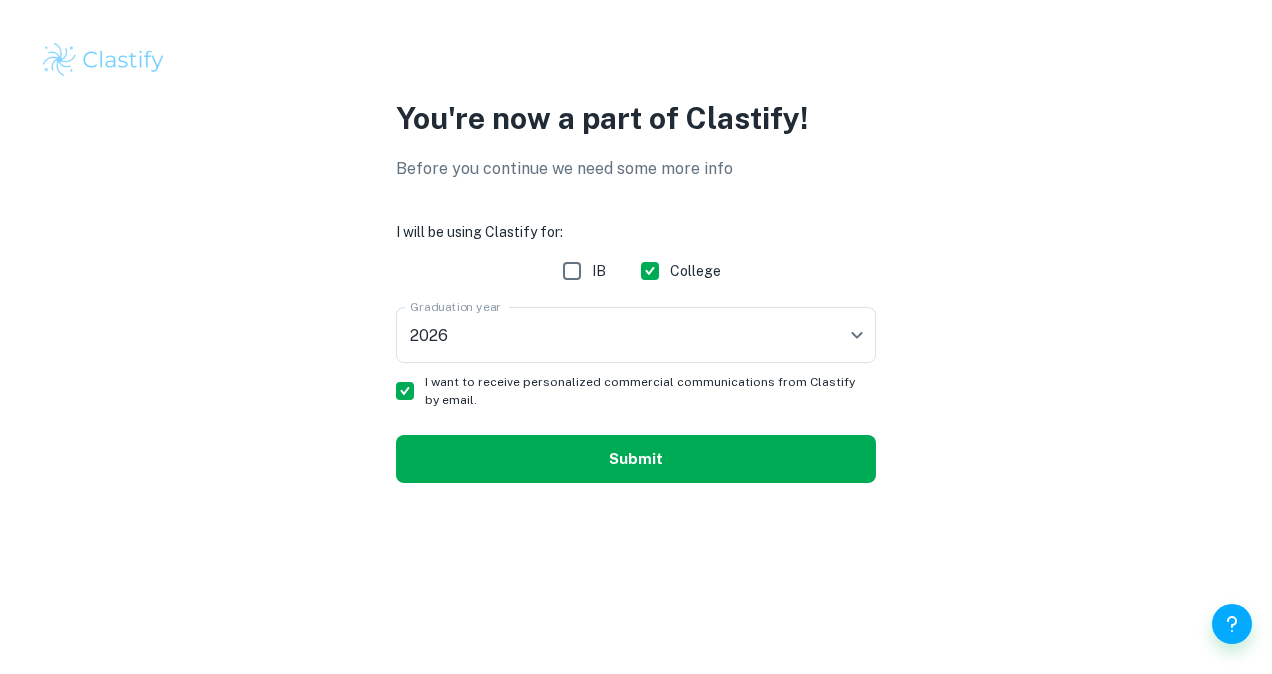 click on "Submit" at bounding box center (636, 459) 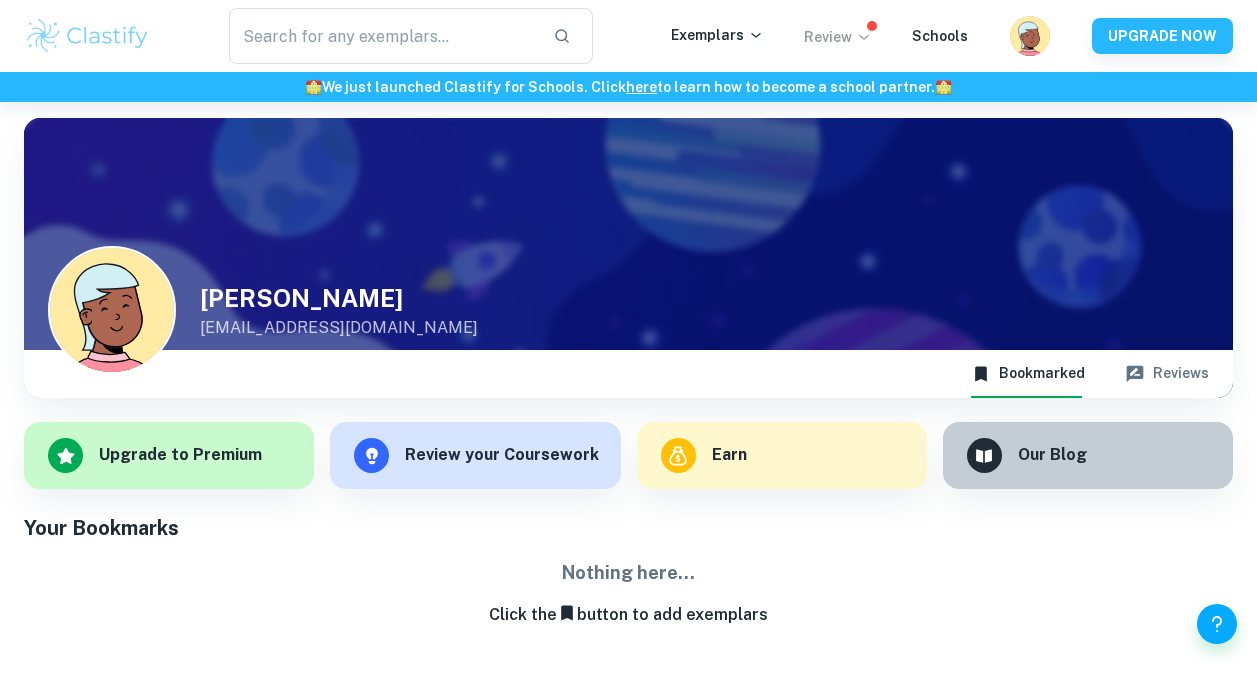 click on "Review" at bounding box center [838, 37] 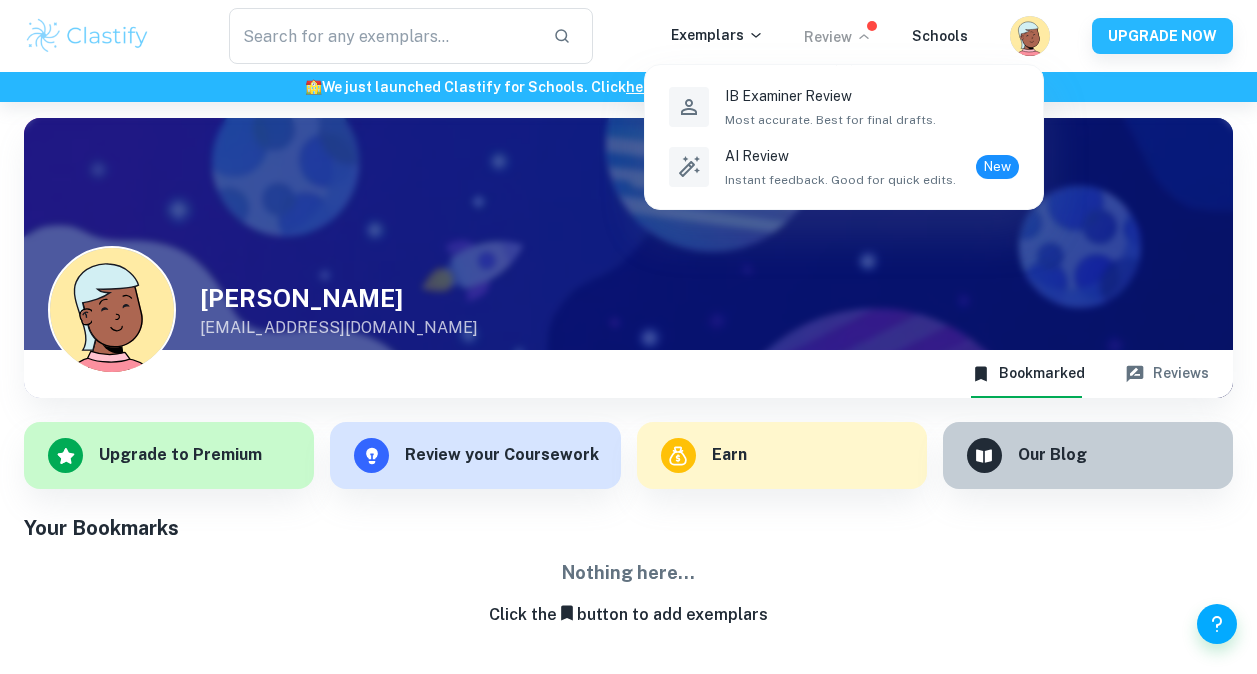 click at bounding box center [628, 337] 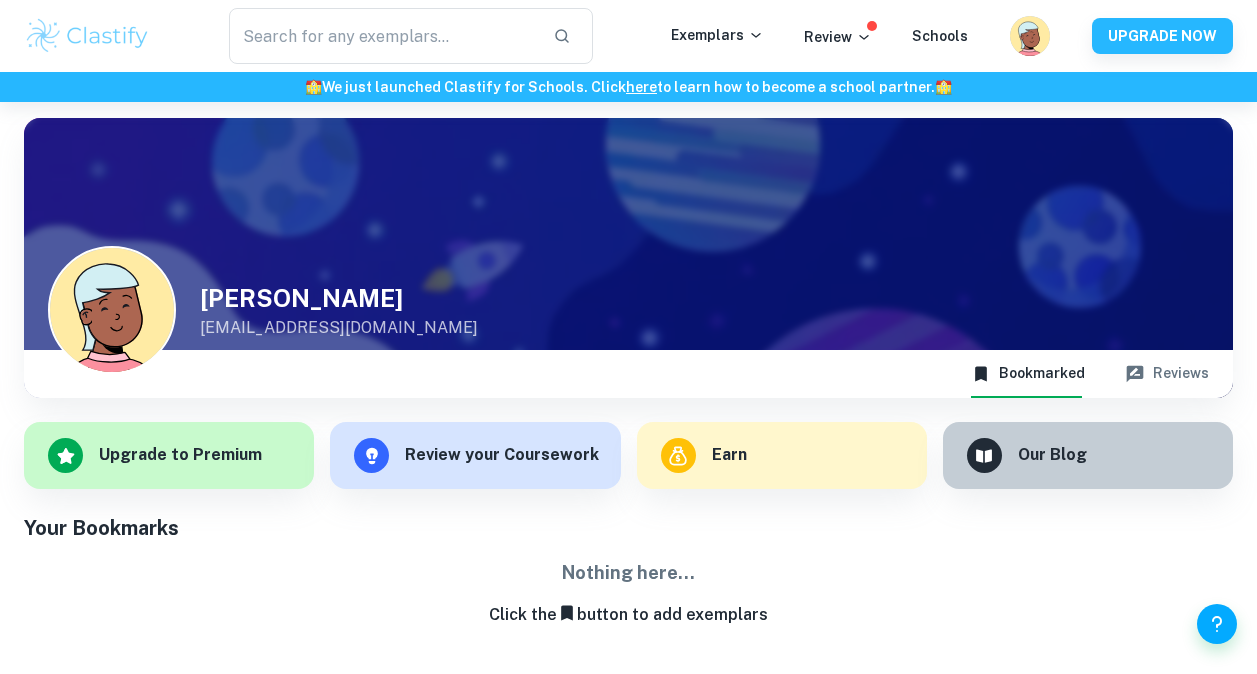 click on "We value your privacy We use cookies to enhance your browsing experience, serve personalised ads or content, and analyse our traffic. By clicking "Accept All", you consent to our use of cookies.   Cookie Policy Customise   Reject All   Accept All   Customise Consent Preferences   We use cookies to help you navigate efficiently and perform certain functions. You will find detailed information about all cookies under each consent category below. The cookies that are categorised as "Necessary" are stored on your browser as they are essential for enabling the basic functionalities of the site. ...  Show more For more information on how Google's third-party cookies operate and handle your data, see:   Google Privacy Policy Necessary Always Active Necessary cookies are required to enable the basic features of this site, such as providing secure log-in or adjusting your consent preferences. These cookies do not store any personally identifiable data. Functional Analytics Performance Advertisement Uncategorised" at bounding box center (628, 337) 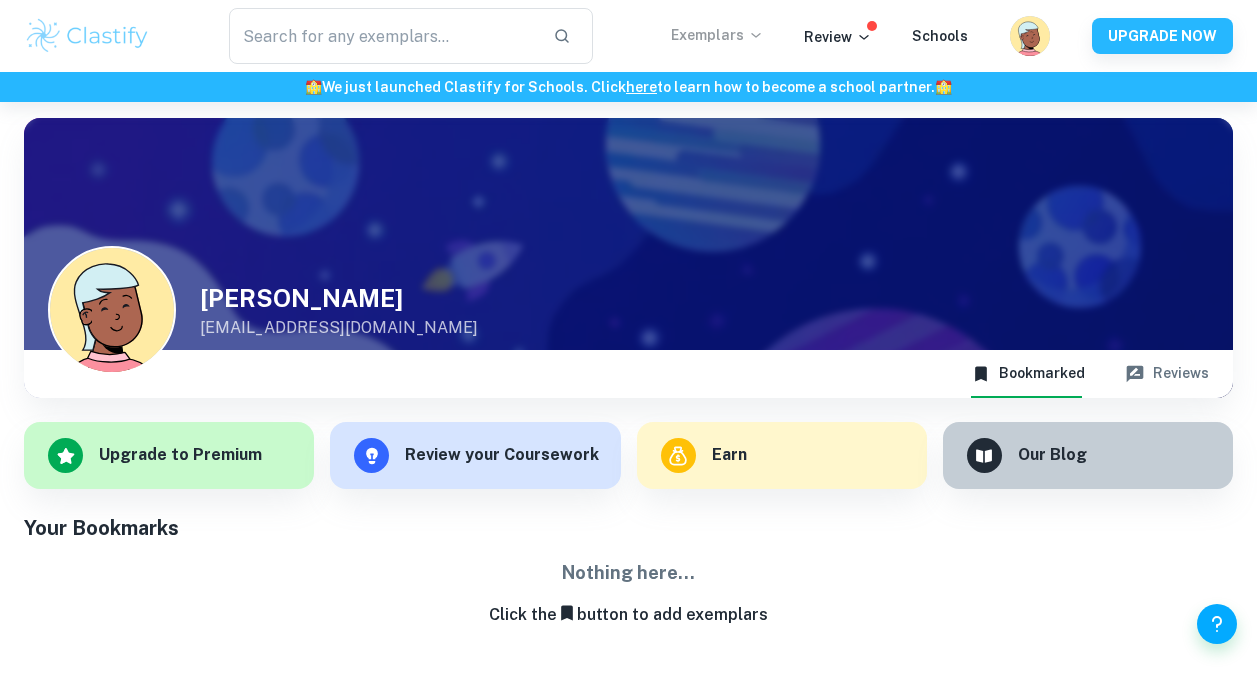 click on "Exemplars" at bounding box center [717, 35] 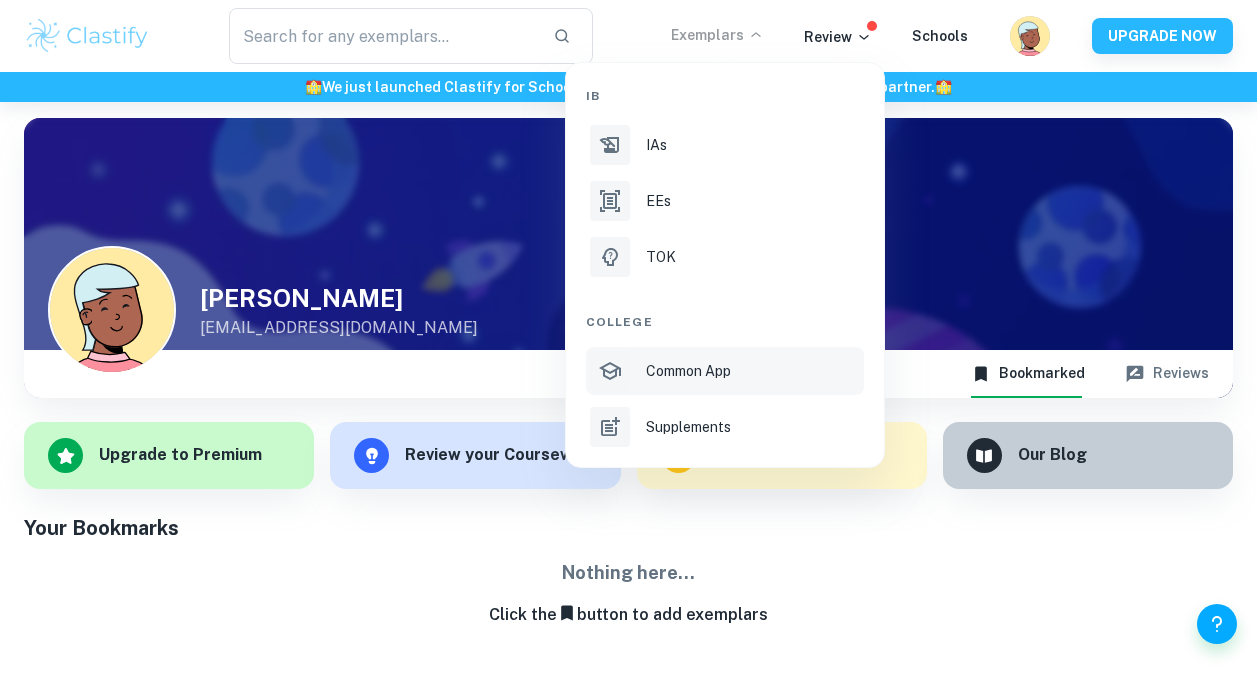 click at bounding box center (610, 371) 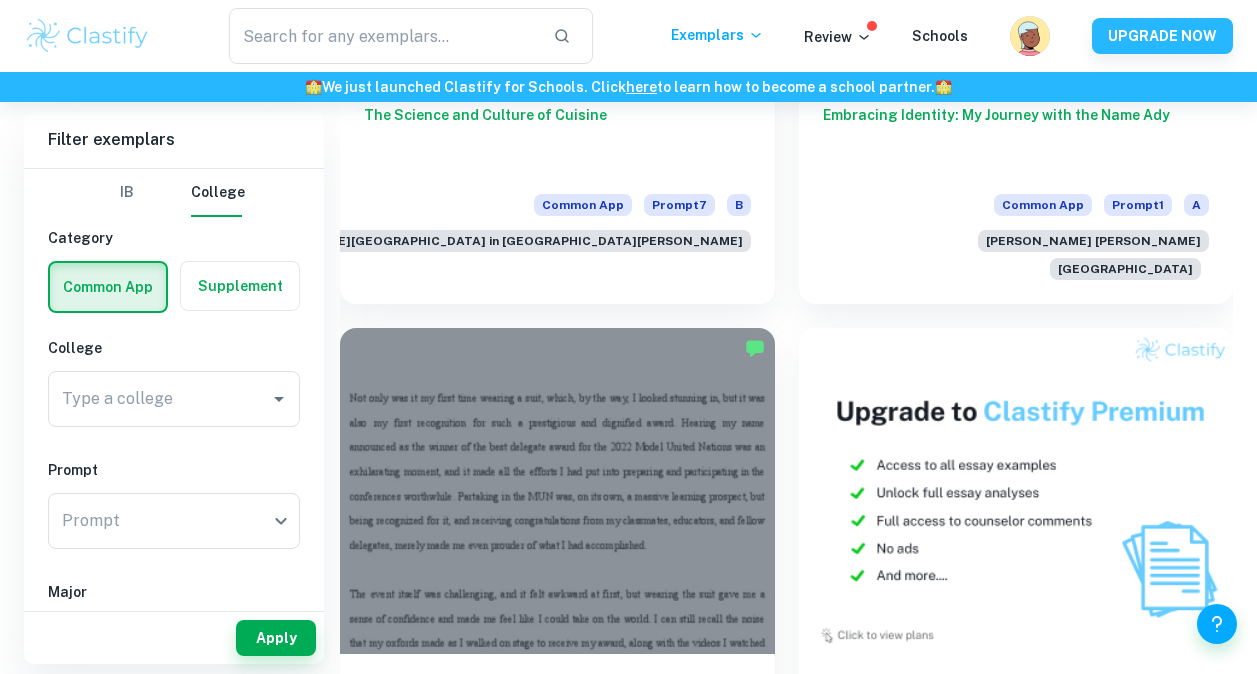 scroll, scrollTop: 1530, scrollLeft: 0, axis: vertical 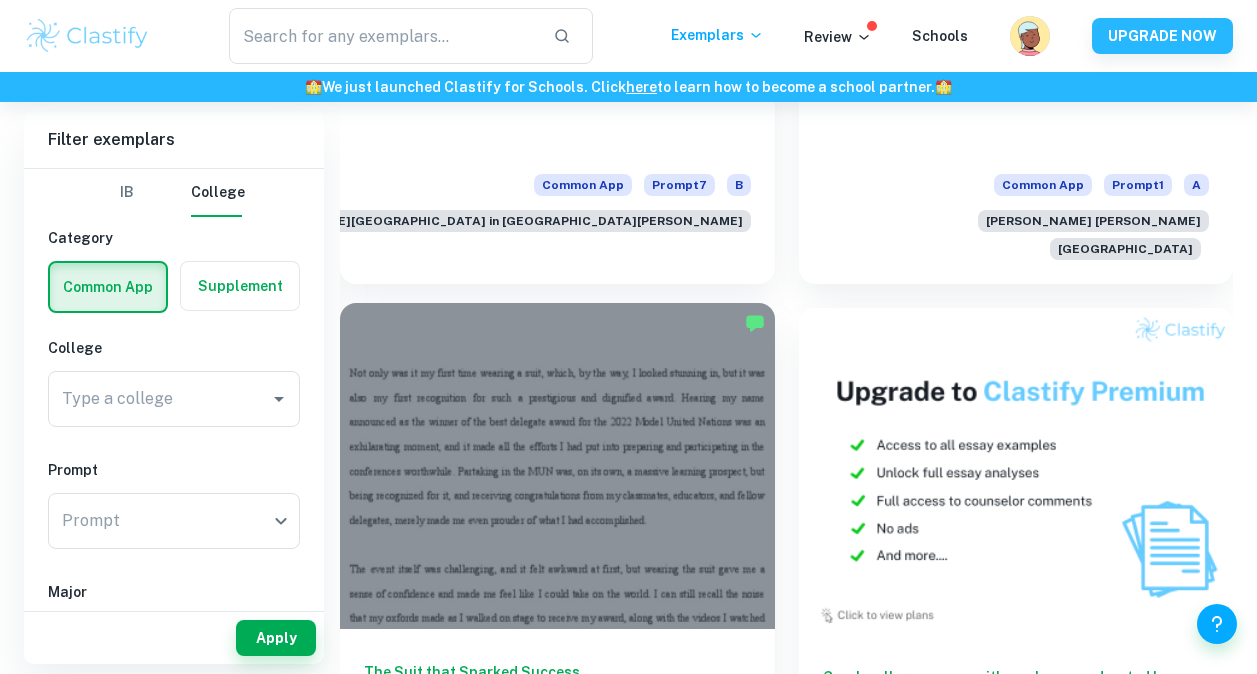 click at bounding box center (557, 466) 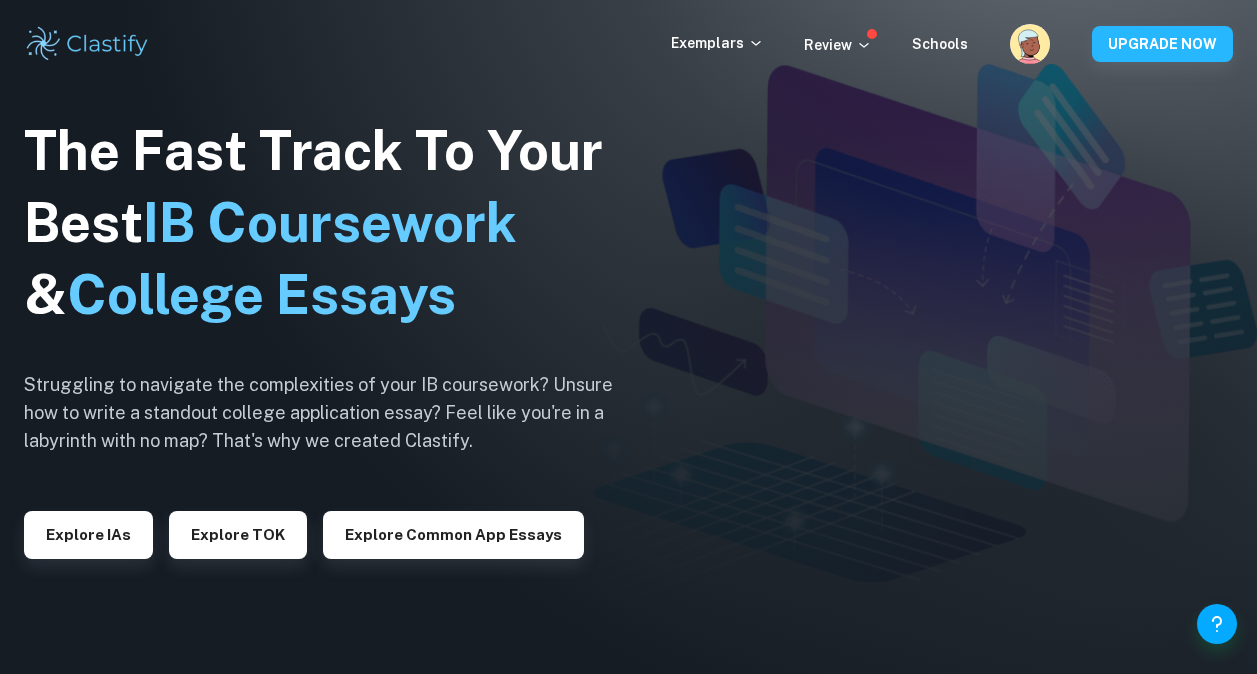 scroll, scrollTop: 0, scrollLeft: 0, axis: both 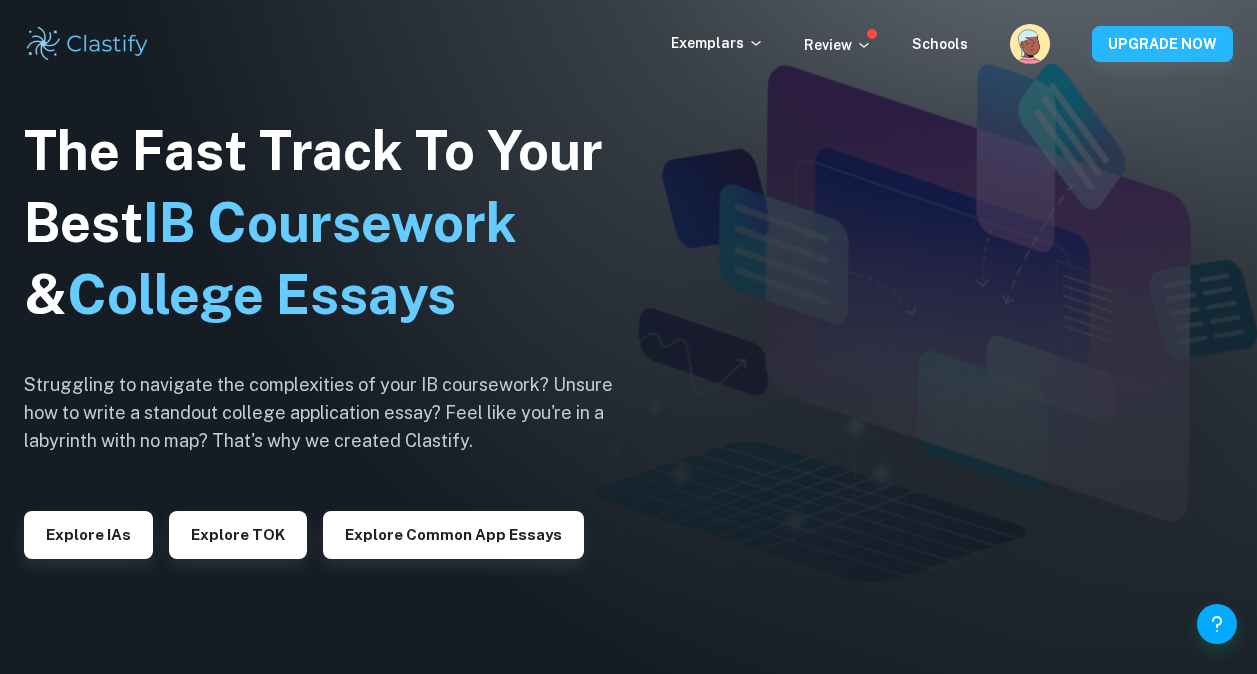 click on "Exemplars Review Schools" at bounding box center (839, 44) 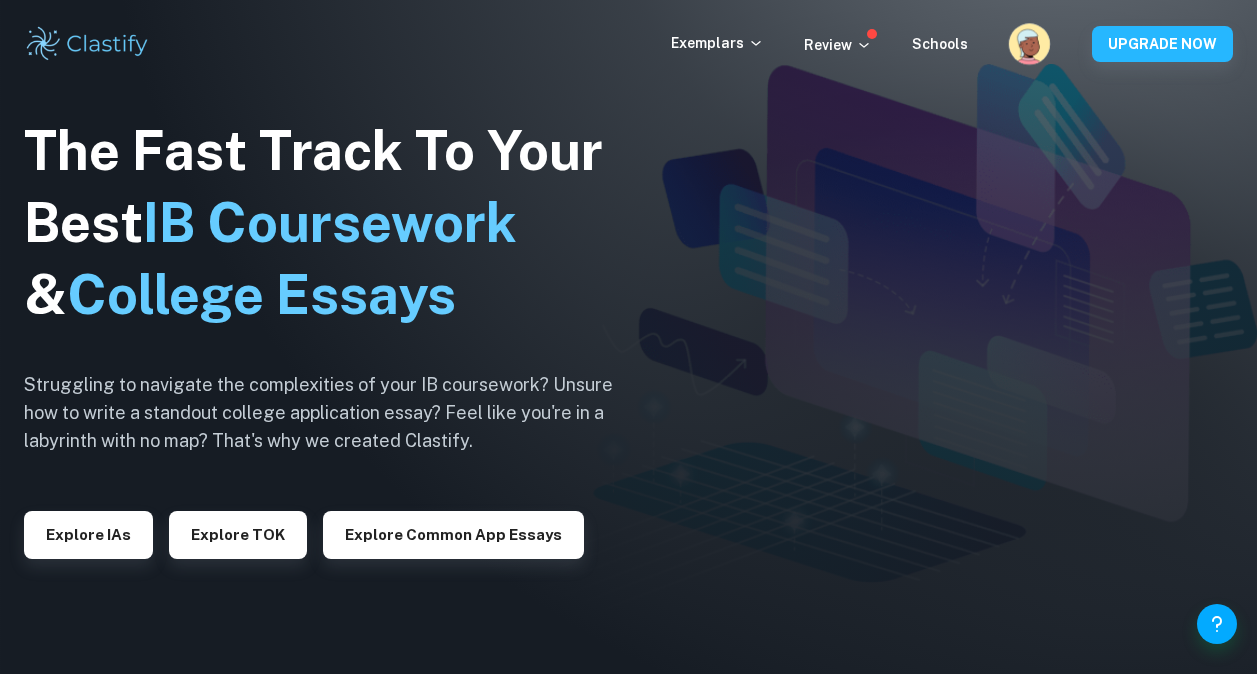 click 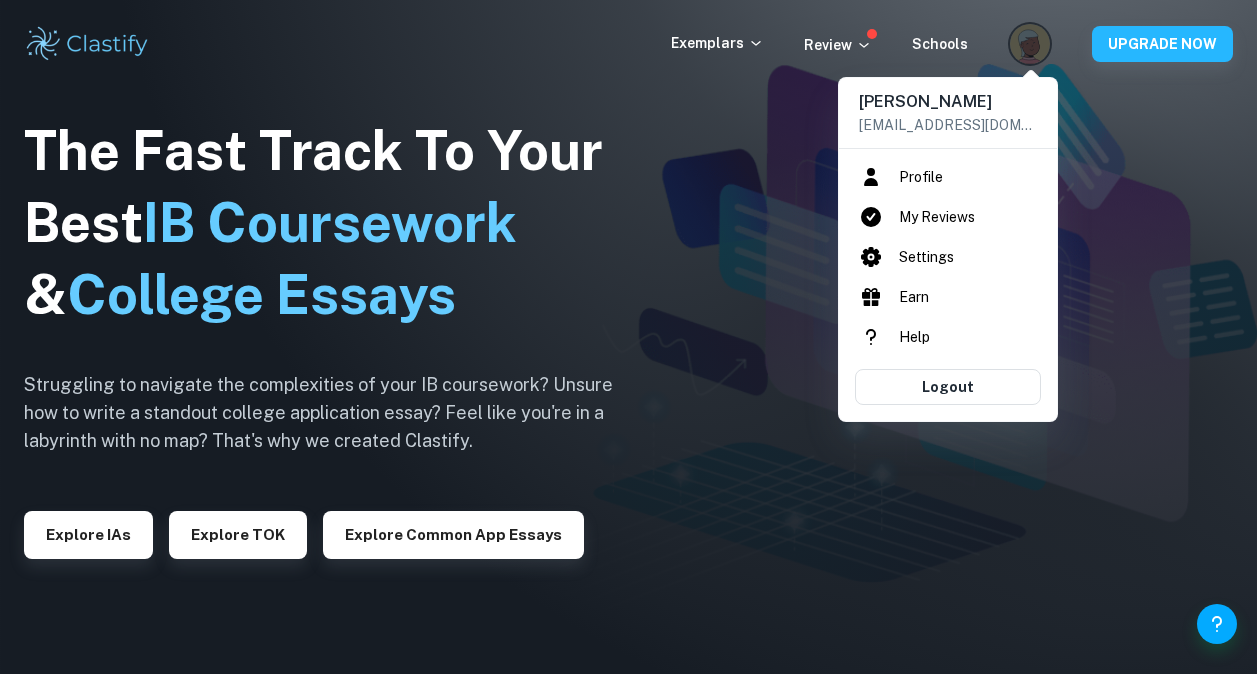 click on "Profile" at bounding box center (948, 177) 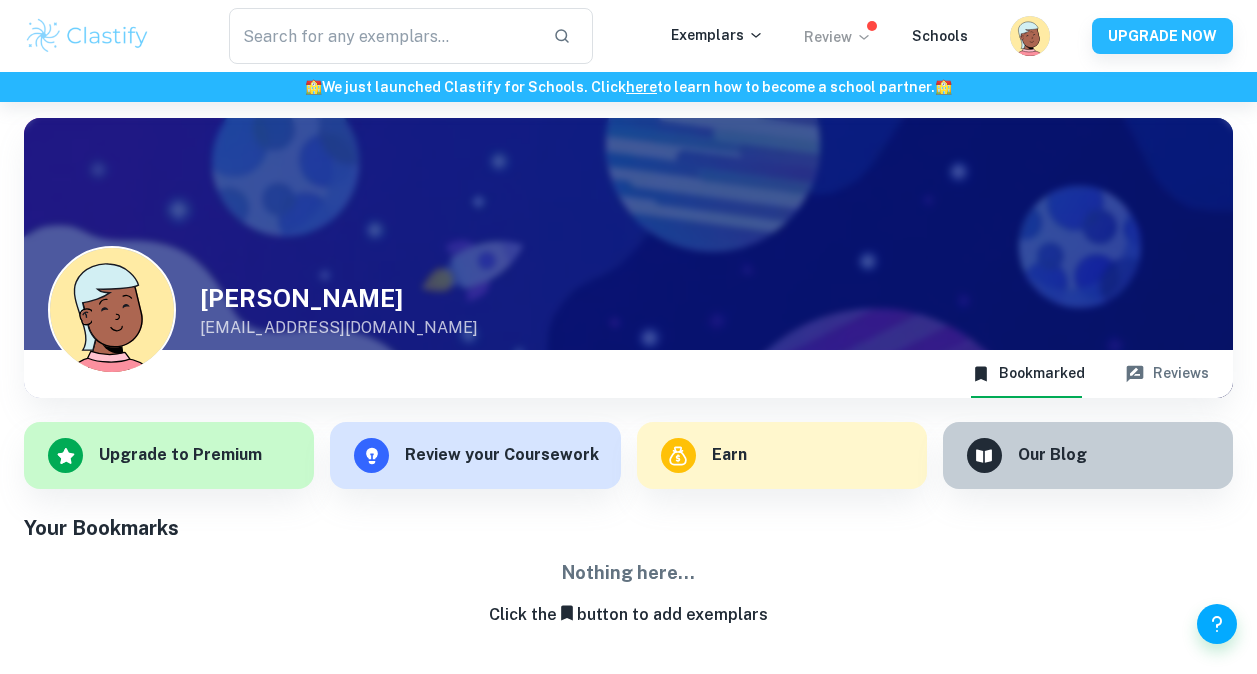 click on "Review" at bounding box center (838, 37) 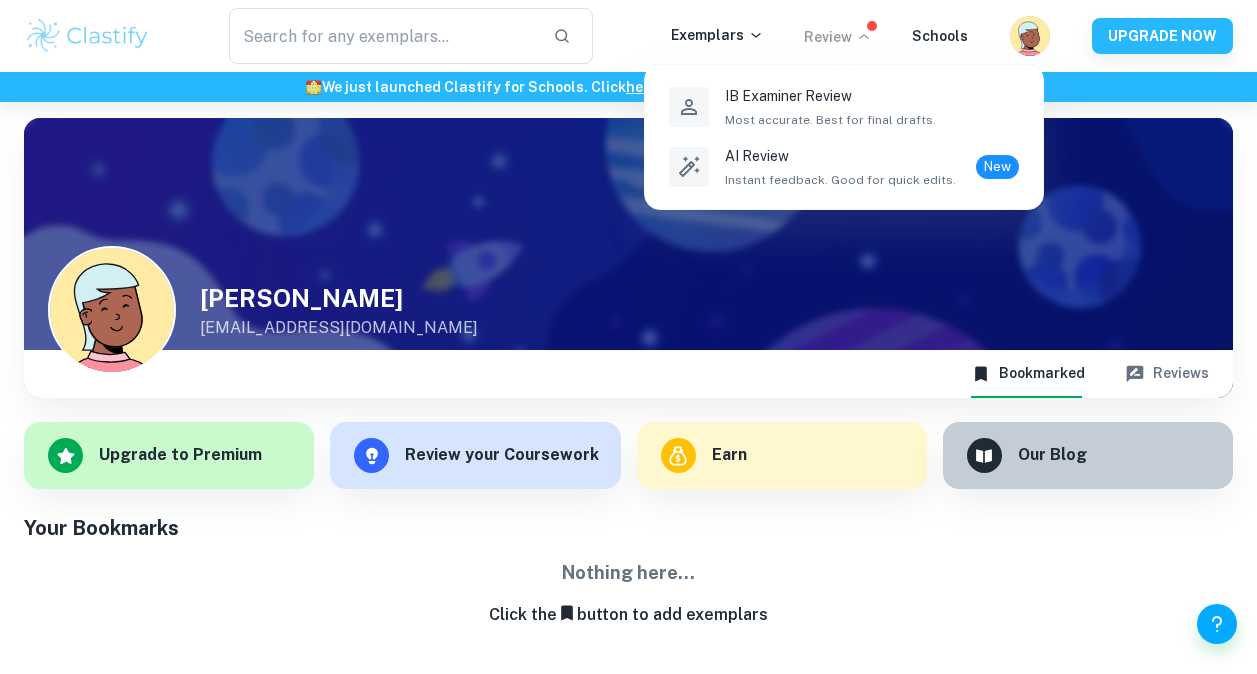 click at bounding box center (628, 337) 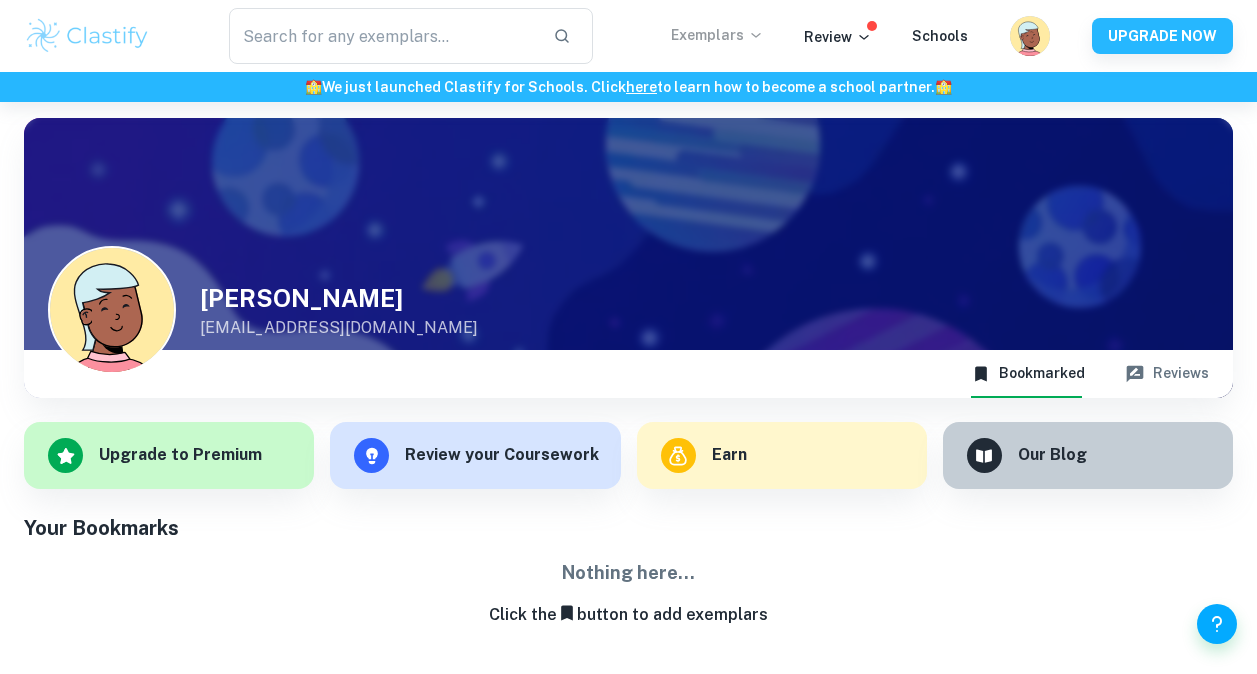 click on "Exemplars" at bounding box center [717, 35] 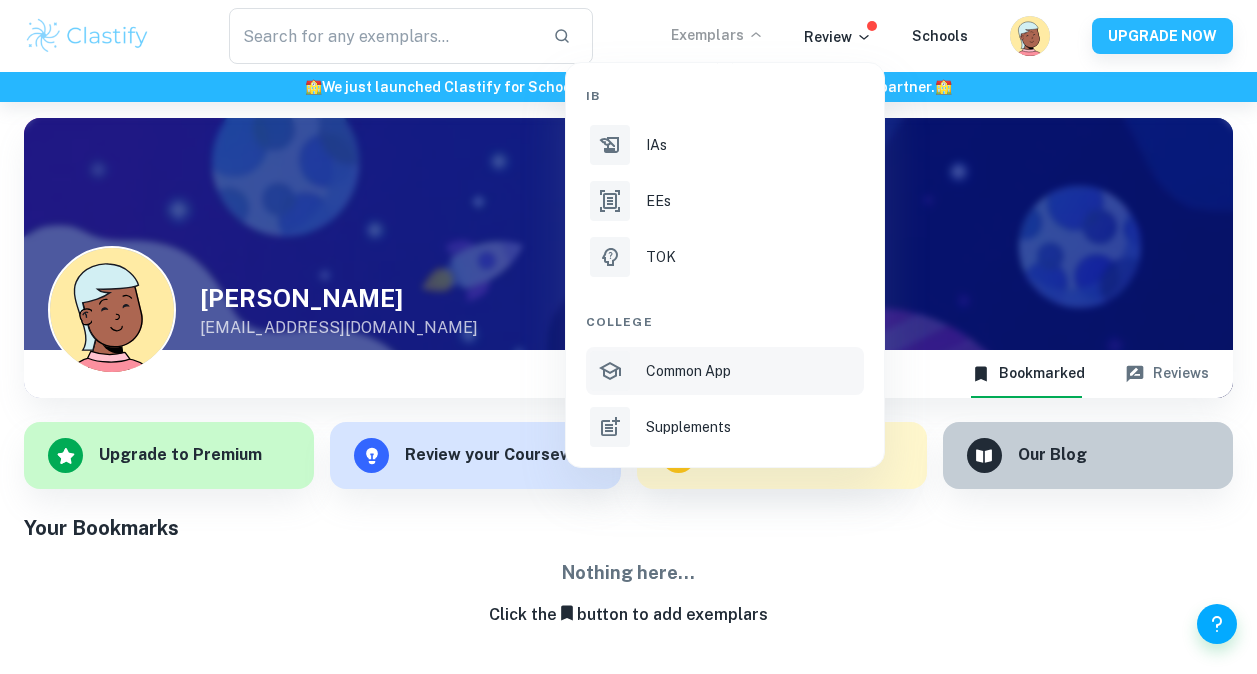 click on "Common App" at bounding box center [725, 371] 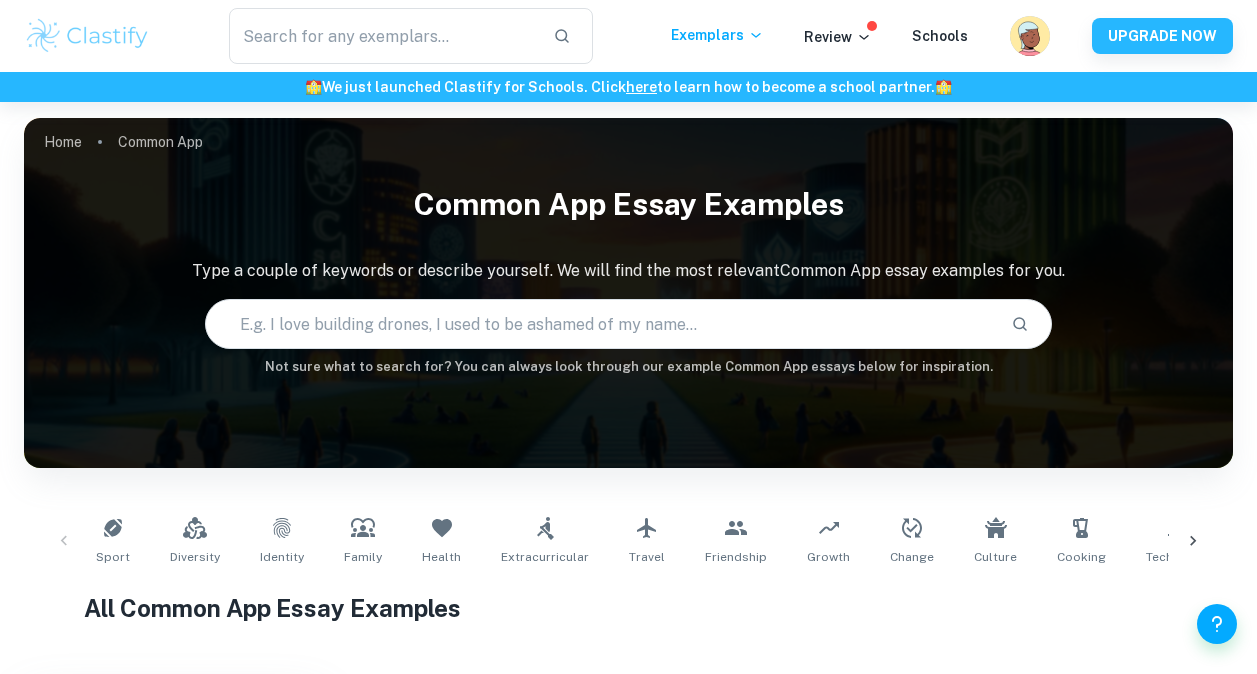 scroll, scrollTop: 314, scrollLeft: 0, axis: vertical 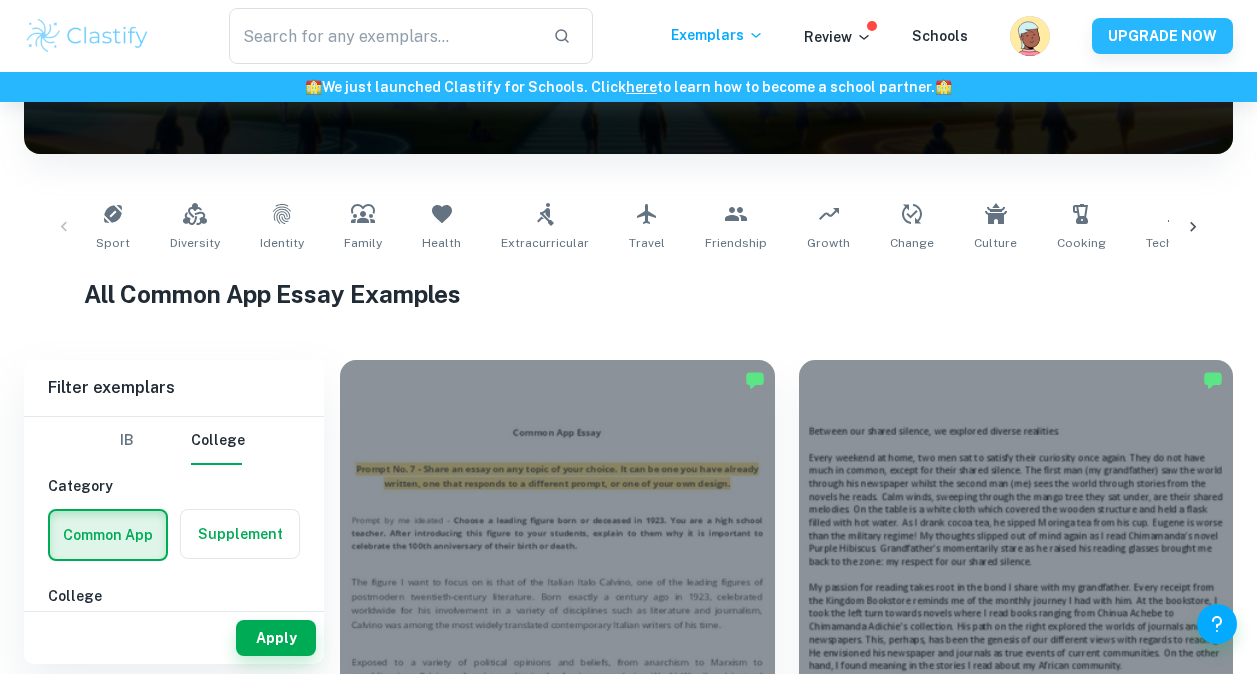 click on "All  Common App Essay Examples" at bounding box center [628, 294] 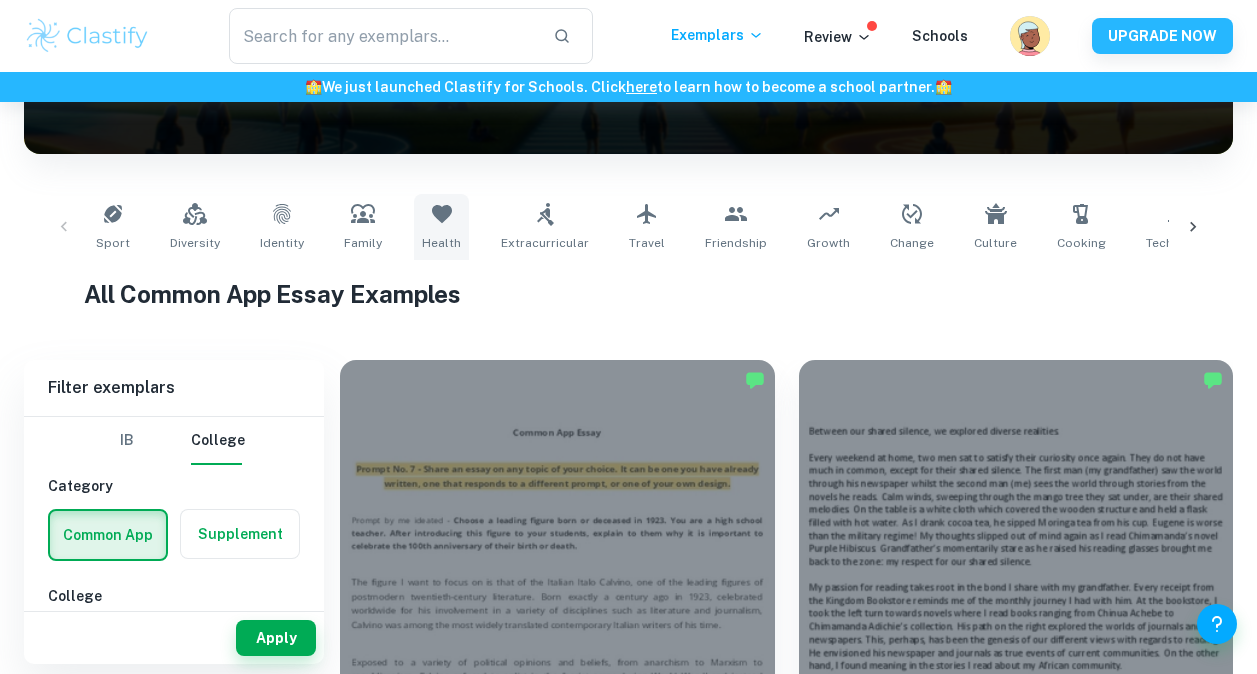 click on "Health" at bounding box center [441, 227] 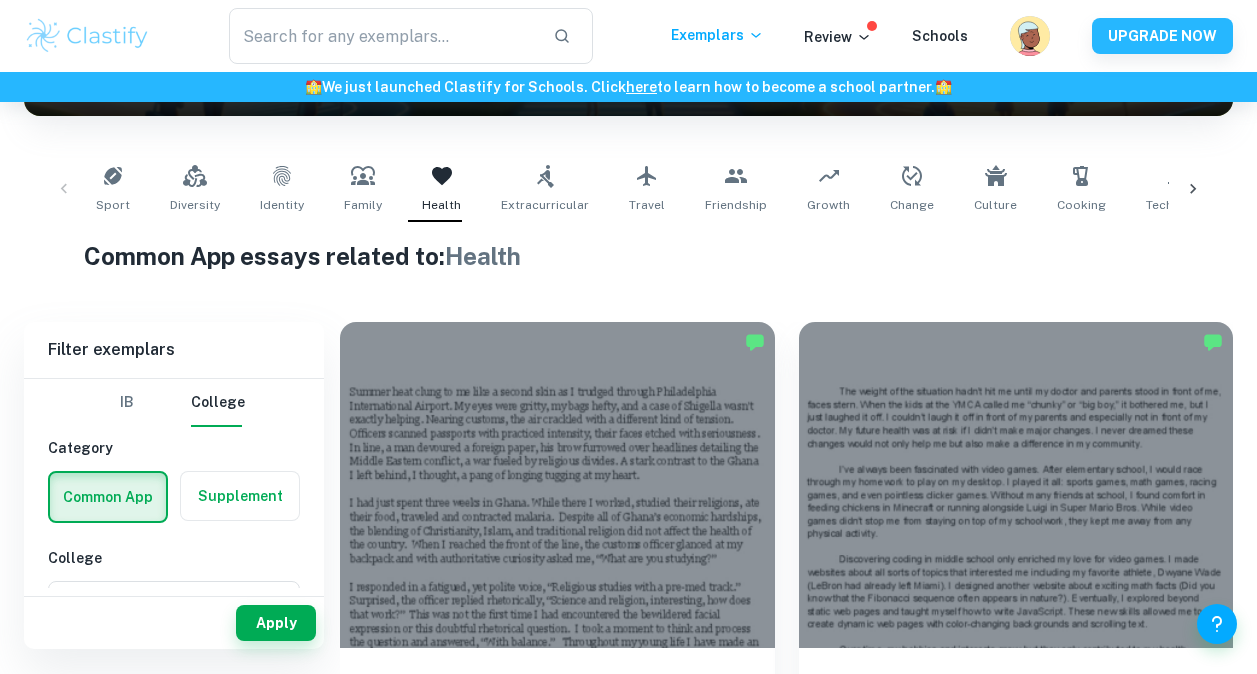 scroll, scrollTop: 331, scrollLeft: 0, axis: vertical 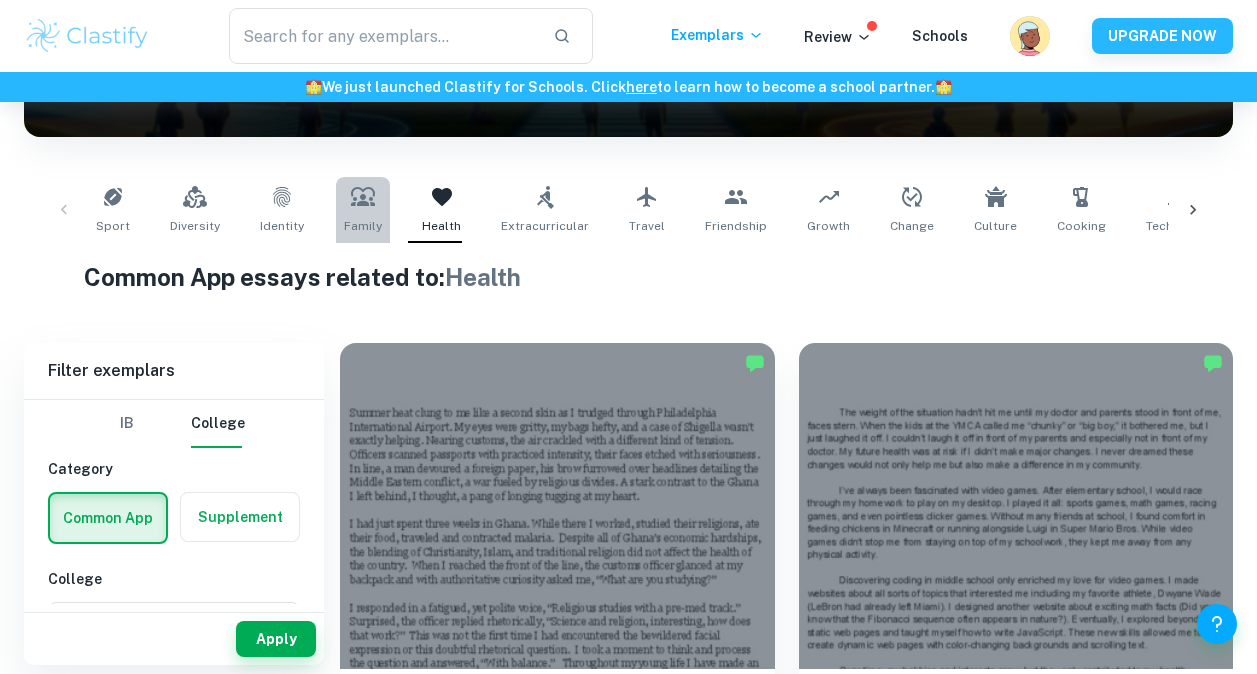 click on "Family" at bounding box center (363, 226) 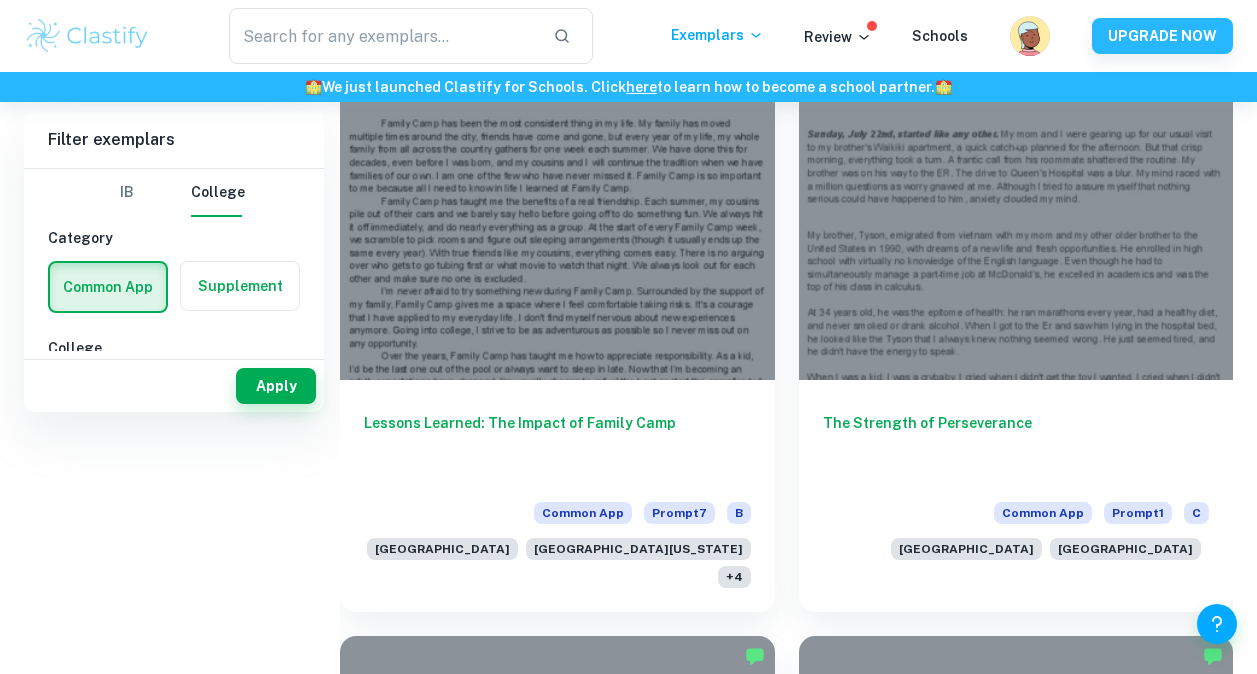 scroll, scrollTop: 0, scrollLeft: 0, axis: both 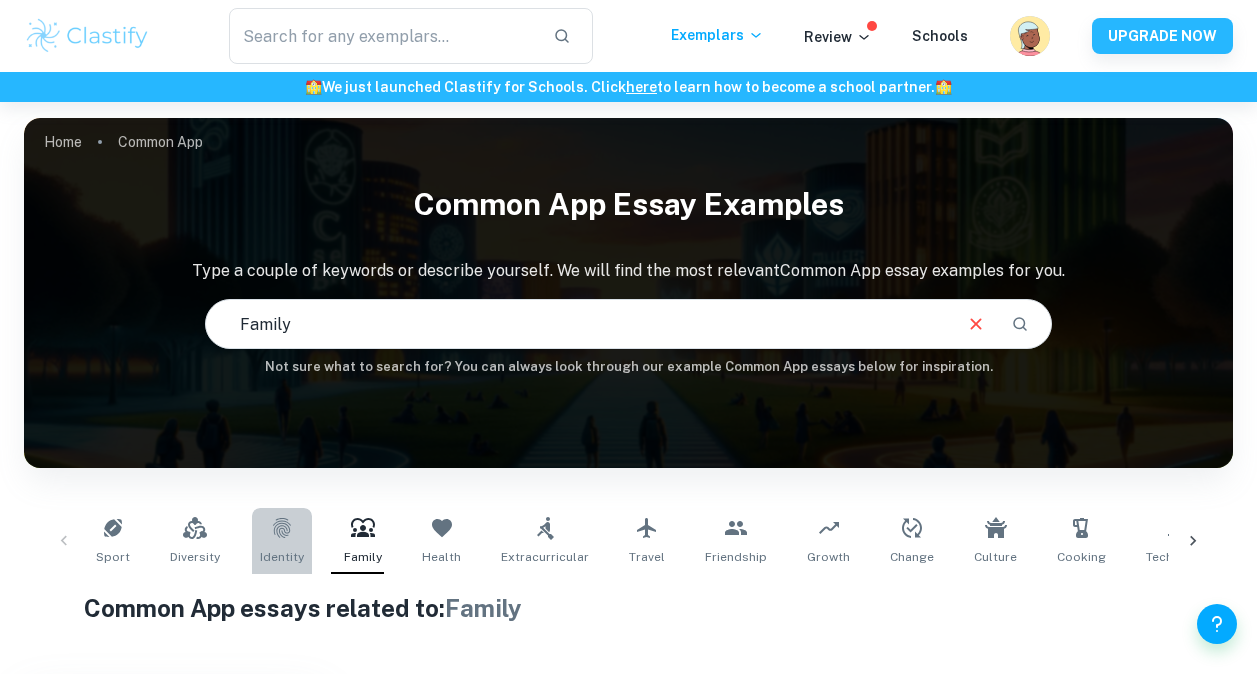 click on "Identity" at bounding box center (282, 557) 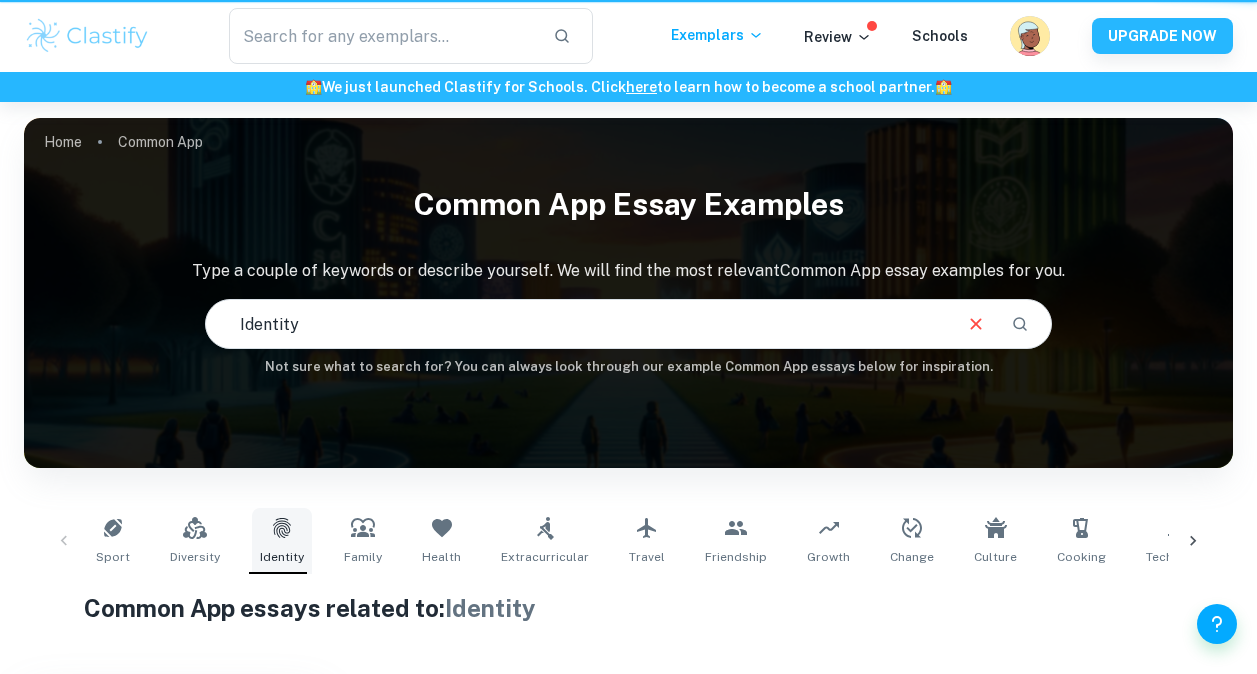 scroll, scrollTop: 300, scrollLeft: 0, axis: vertical 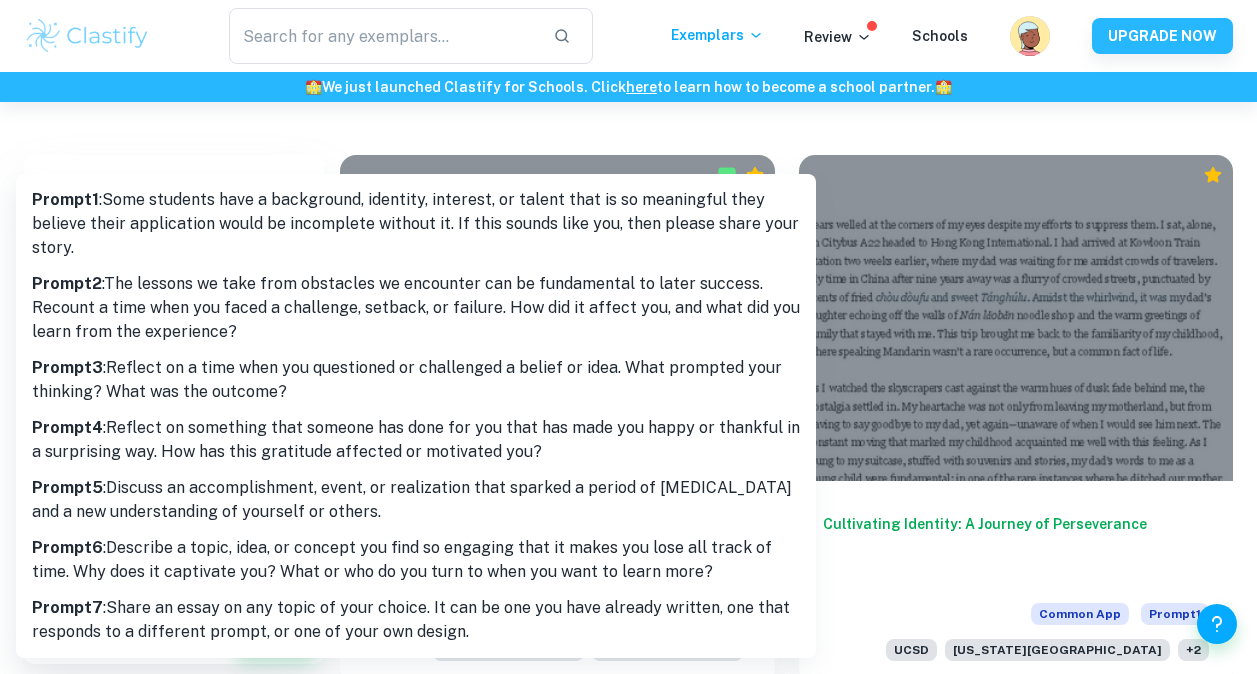 click on "We value your privacy We use cookies to enhance your browsing experience, serve personalised ads or content, and analyse our traffic. By clicking "Accept All", you consent to our use of cookies.   Cookie Policy Customise   Reject All   Accept All   Customise Consent Preferences   We use cookies to help you navigate efficiently and perform certain functions. You will find detailed information about all cookies under each consent category below. The cookies that are categorised as "Necessary" are stored on your browser as they are essential for enabling the basic functionalities of the site. ...  Show more For more information on how Google's third-party cookies operate and handle your data, see:   Google Privacy Policy Necessary Always Active Necessary cookies are required to enable the basic features of this site, such as providing secure log-in or adjusting your consent preferences. These cookies do not store any personally identifiable data. Functional Analytics Performance Advertisement Uncategorised" at bounding box center [628, -80] 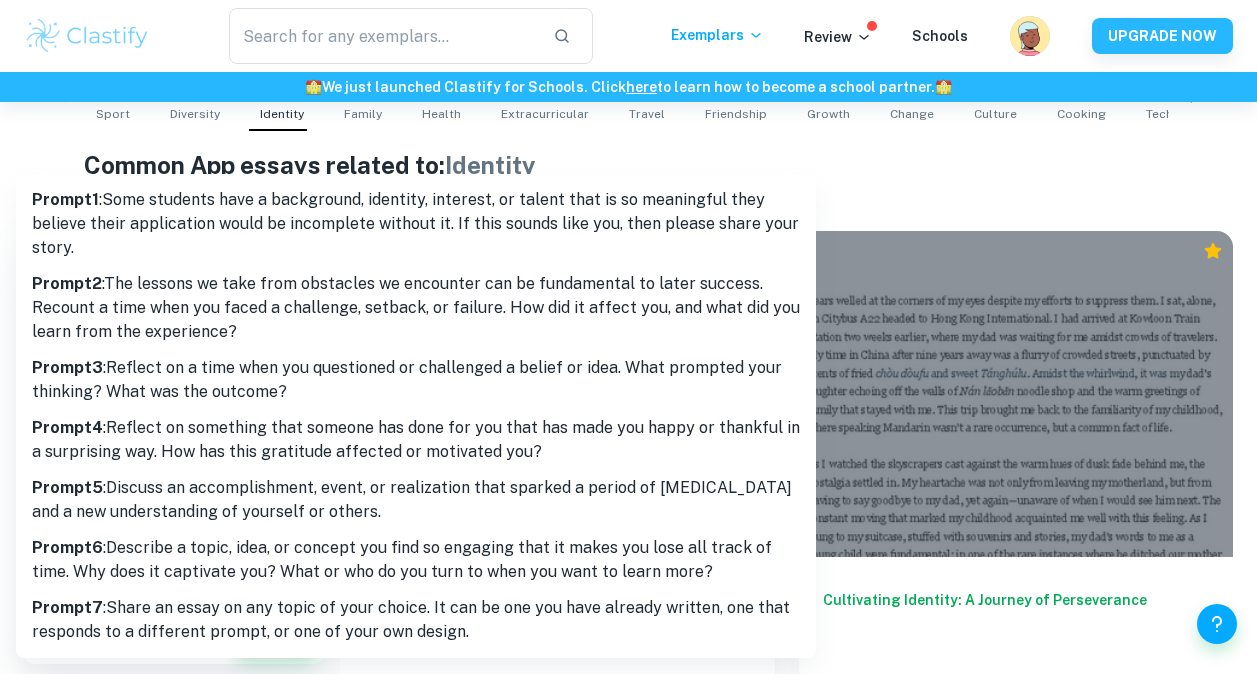 scroll, scrollTop: 442, scrollLeft: 0, axis: vertical 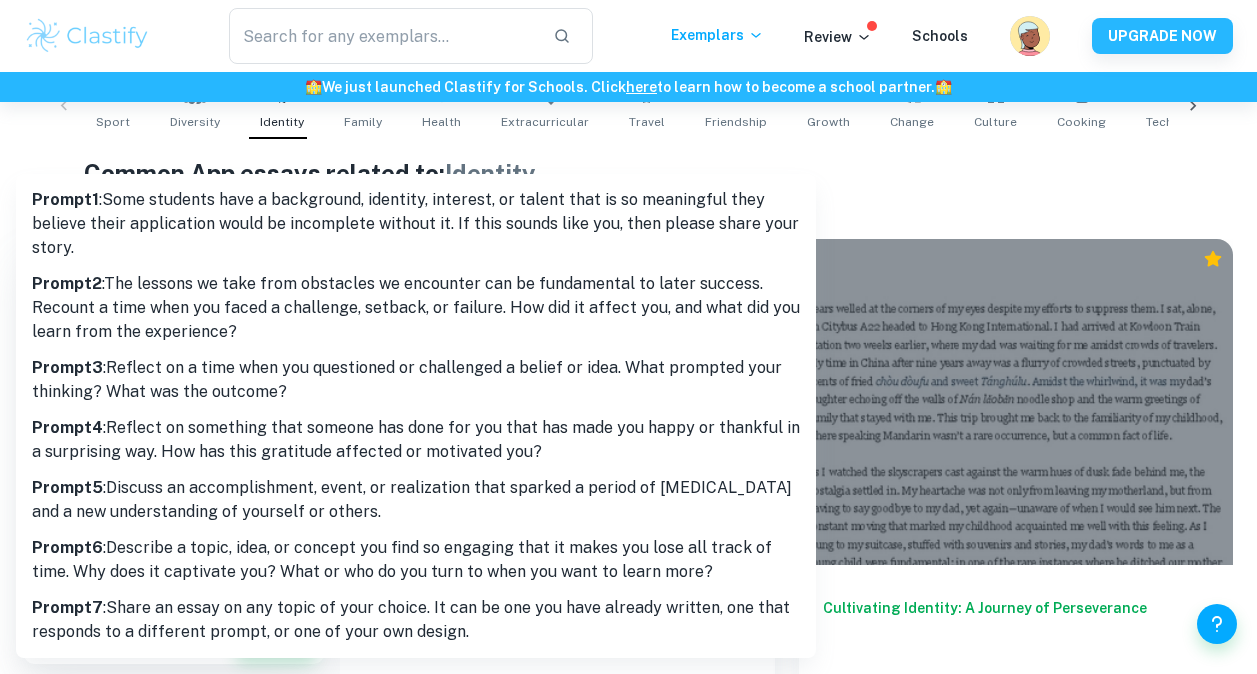 drag, startPoint x: 91, startPoint y: 588, endPoint x: 41, endPoint y: 606, distance: 53.14132 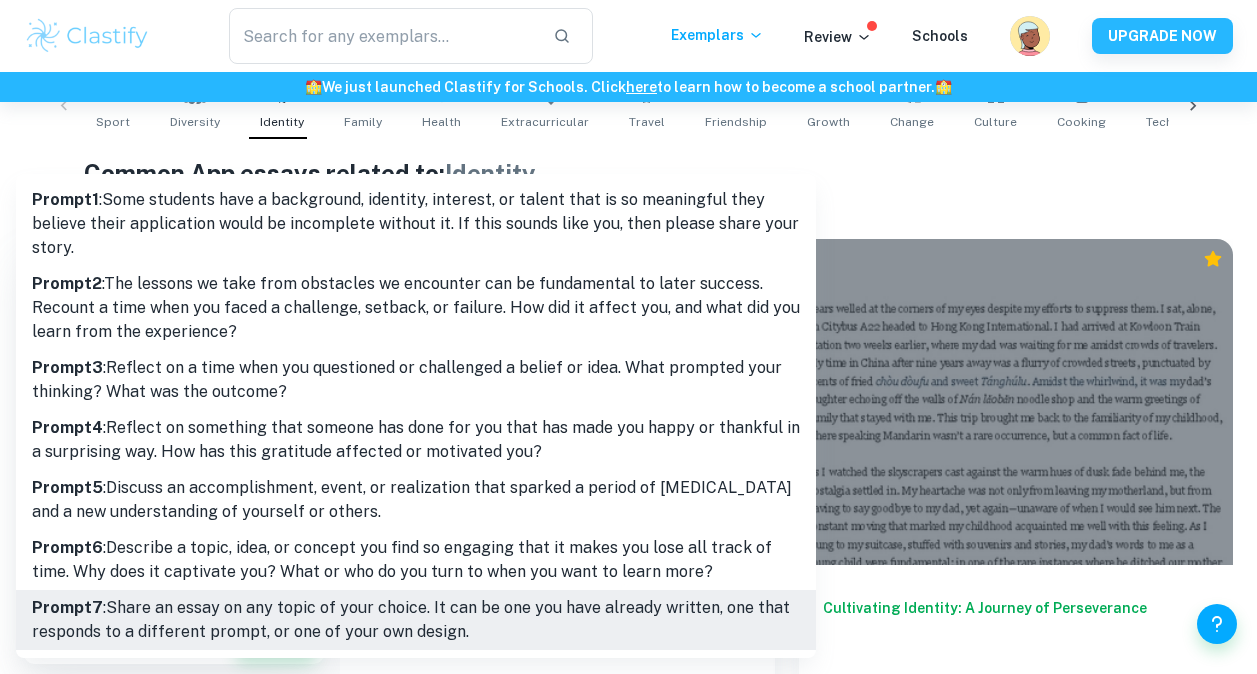 click on "We value your privacy We use cookies to enhance your browsing experience, serve personalised ads or content, and analyse our traffic. By clicking "Accept All", you consent to our use of cookies.   Cookie Policy Customise   Reject All   Accept All   Customise Consent Preferences   We use cookies to help you navigate efficiently and perform certain functions. You will find detailed information about all cookies under each consent category below. The cookies that are categorised as "Necessary" are stored on your browser as they are essential for enabling the basic functionalities of the site. ...  Show more For more information on how Google's third-party cookies operate and handle your data, see:   Google Privacy Policy Necessary Always Active Necessary cookies are required to enable the basic features of this site, such as providing secure log-in or adjusting your consent preferences. These cookies do not store any personally identifiable data. Functional Analytics Performance Advertisement Uncategorised" at bounding box center (628, 4) 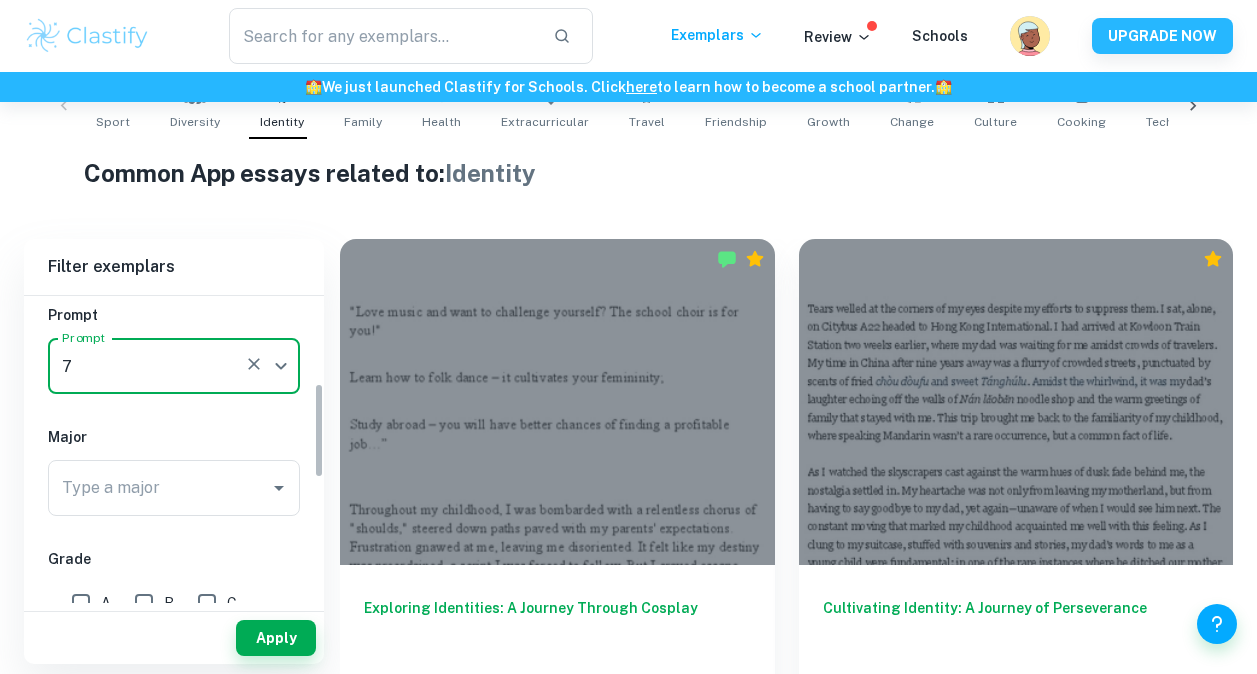 click on "7 7 Prompt" at bounding box center (174, 366) 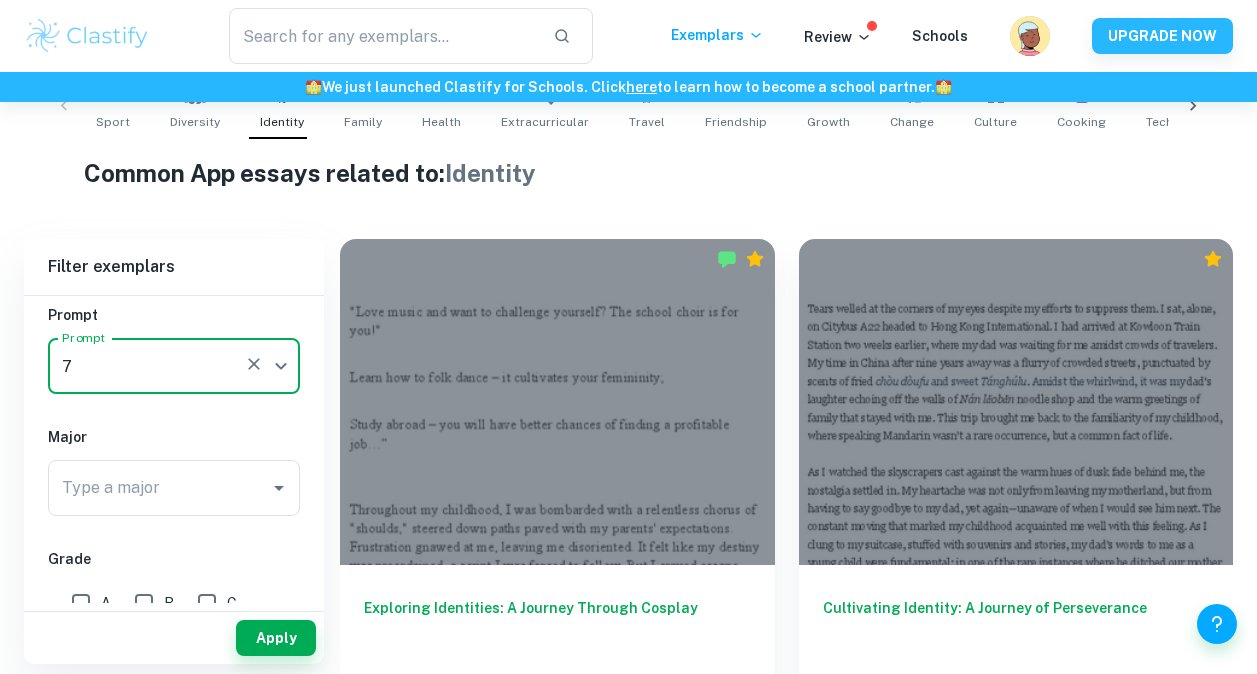click on "We value your privacy We use cookies to enhance your browsing experience, serve personalised ads or content, and analyse our traffic. By clicking "Accept All", you consent to our use of cookies.   Cookie Policy Customise   Reject All   Accept All   Customise Consent Preferences   We use cookies to help you navigate efficiently and perform certain functions. You will find detailed information about all cookies under each consent category below. The cookies that are categorised as "Necessary" are stored on your browser as they are essential for enabling the basic functionalities of the site. ...  Show more For more information on how Google's third-party cookies operate and handle your data, see:   Google Privacy Policy Necessary Always Active Necessary cookies are required to enable the basic features of this site, such as providing secure log-in or adjusting your consent preferences. These cookies do not store any personally identifiable data. Functional Analytics Performance Advertisement Uncategorised" at bounding box center (628, 4) 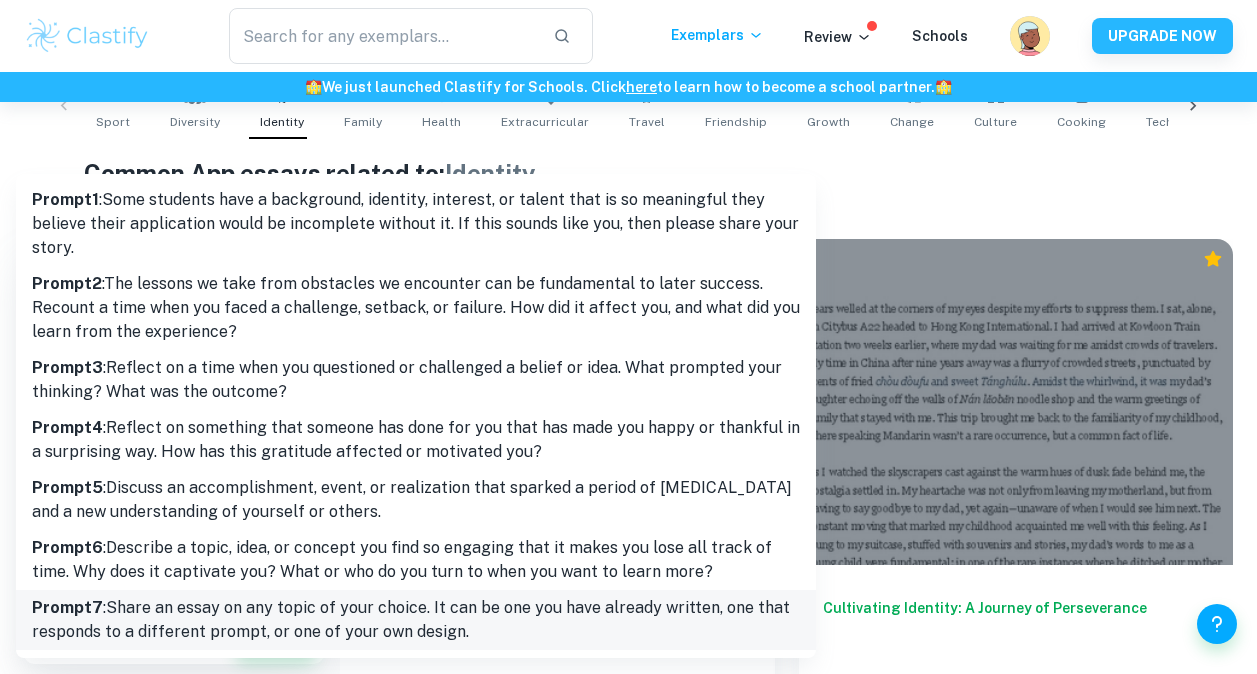 drag, startPoint x: 311, startPoint y: 630, endPoint x: 126, endPoint y: 626, distance: 185.04324 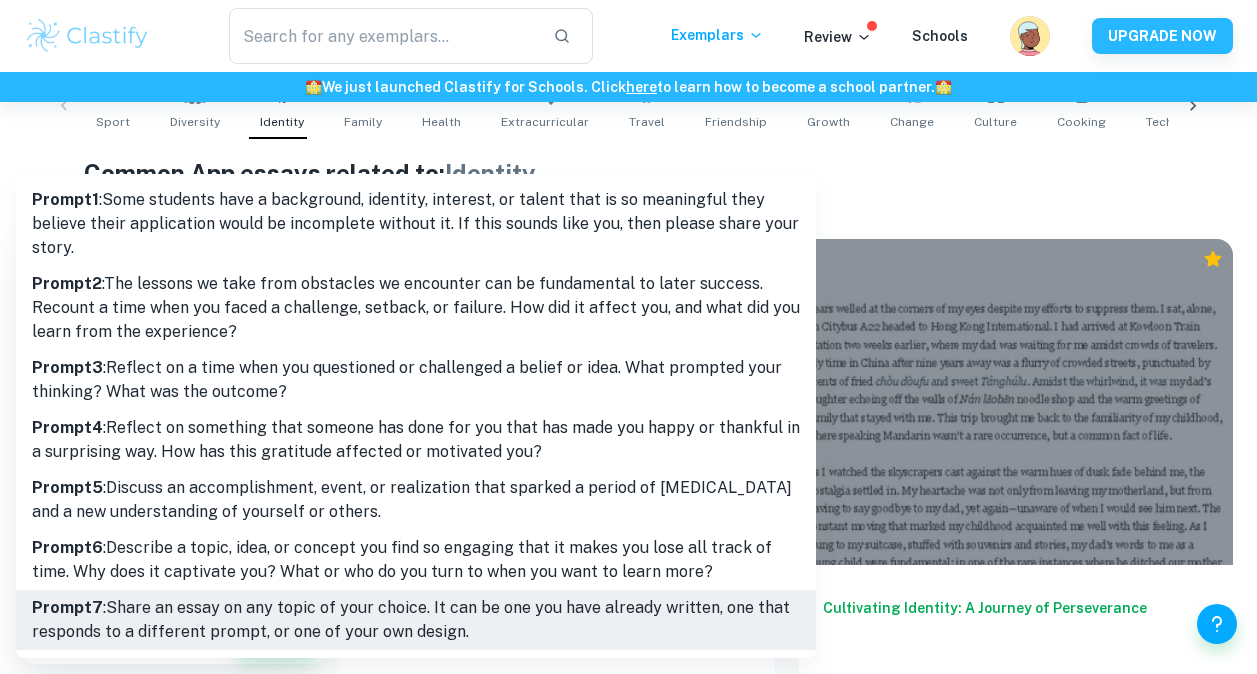 click on "We value your privacy We use cookies to enhance your browsing experience, serve personalised ads or content, and analyse our traffic. By clicking "Accept All", you consent to our use of cookies.   Cookie Policy Customise   Reject All   Accept All   Customise Consent Preferences   We use cookies to help you navigate efficiently and perform certain functions. You will find detailed information about all cookies under each consent category below. The cookies that are categorised as "Necessary" are stored on your browser as they are essential for enabling the basic functionalities of the site. ...  Show more For more information on how Google's third-party cookies operate and handle your data, see:   Google Privacy Policy Necessary Always Active Necessary cookies are required to enable the basic features of this site, such as providing secure log-in or adjusting your consent preferences. These cookies do not store any personally identifiable data. Functional Analytics Performance Advertisement Uncategorised" at bounding box center [628, 4] 